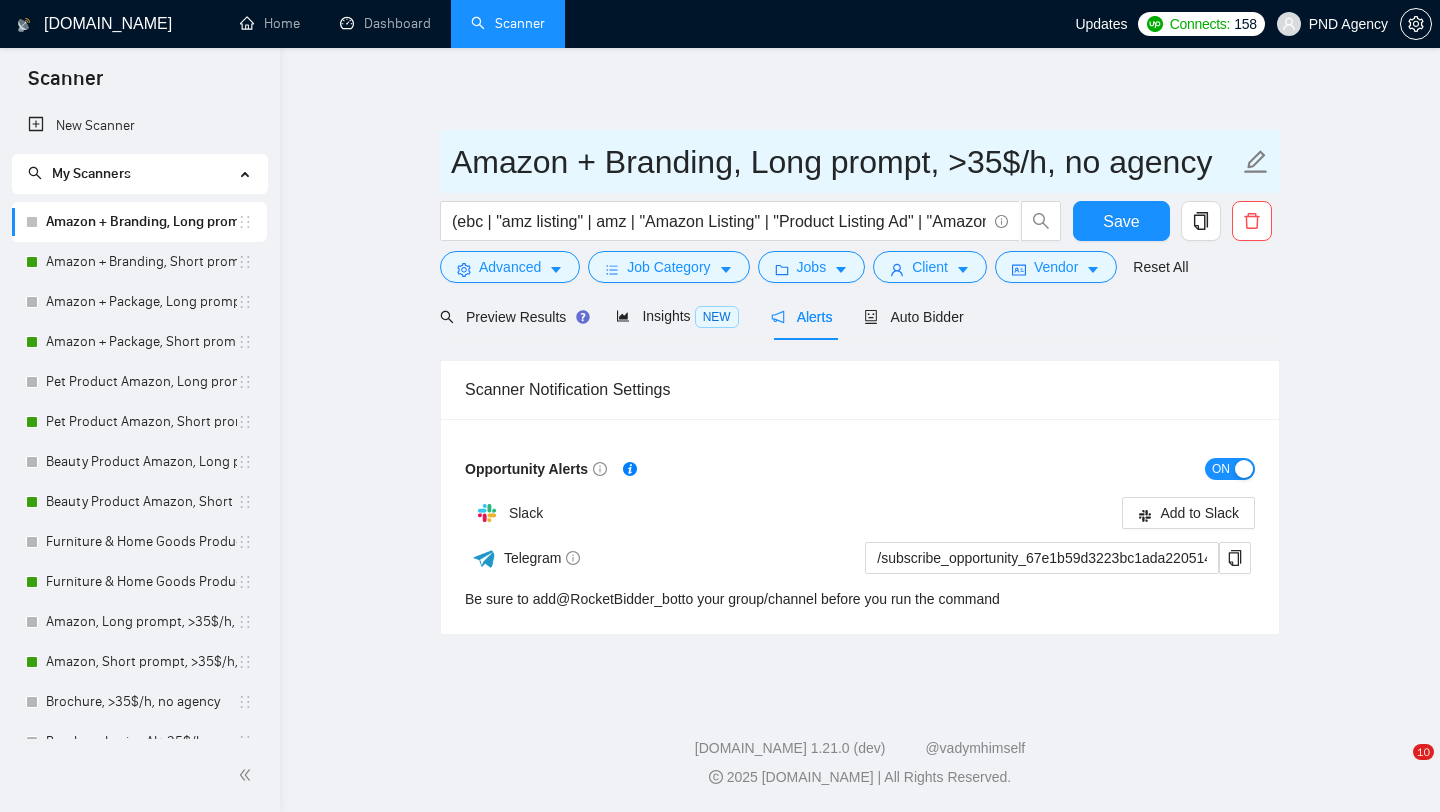 scroll, scrollTop: 0, scrollLeft: 0, axis: both 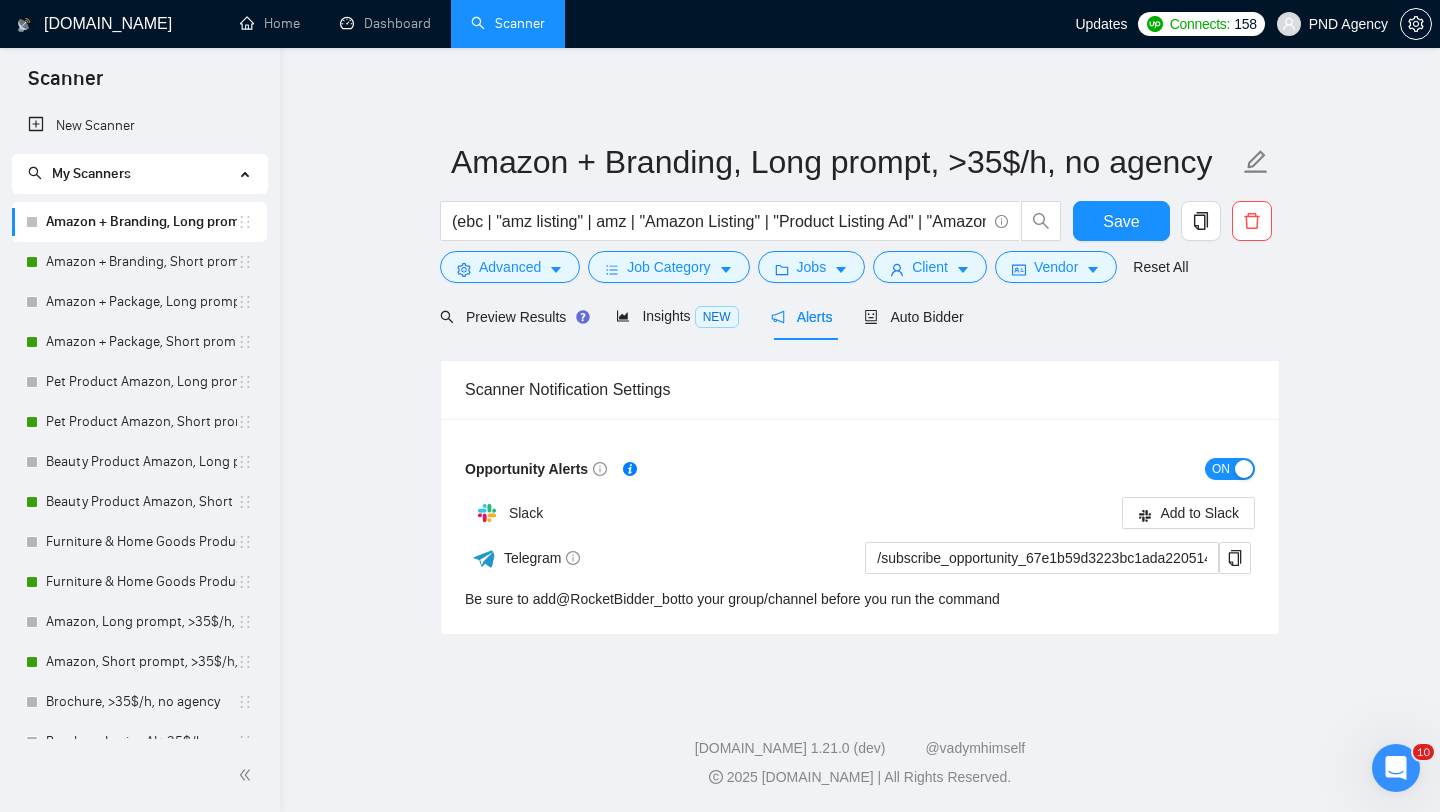 click on "PND Agency" at bounding box center (1348, 24) 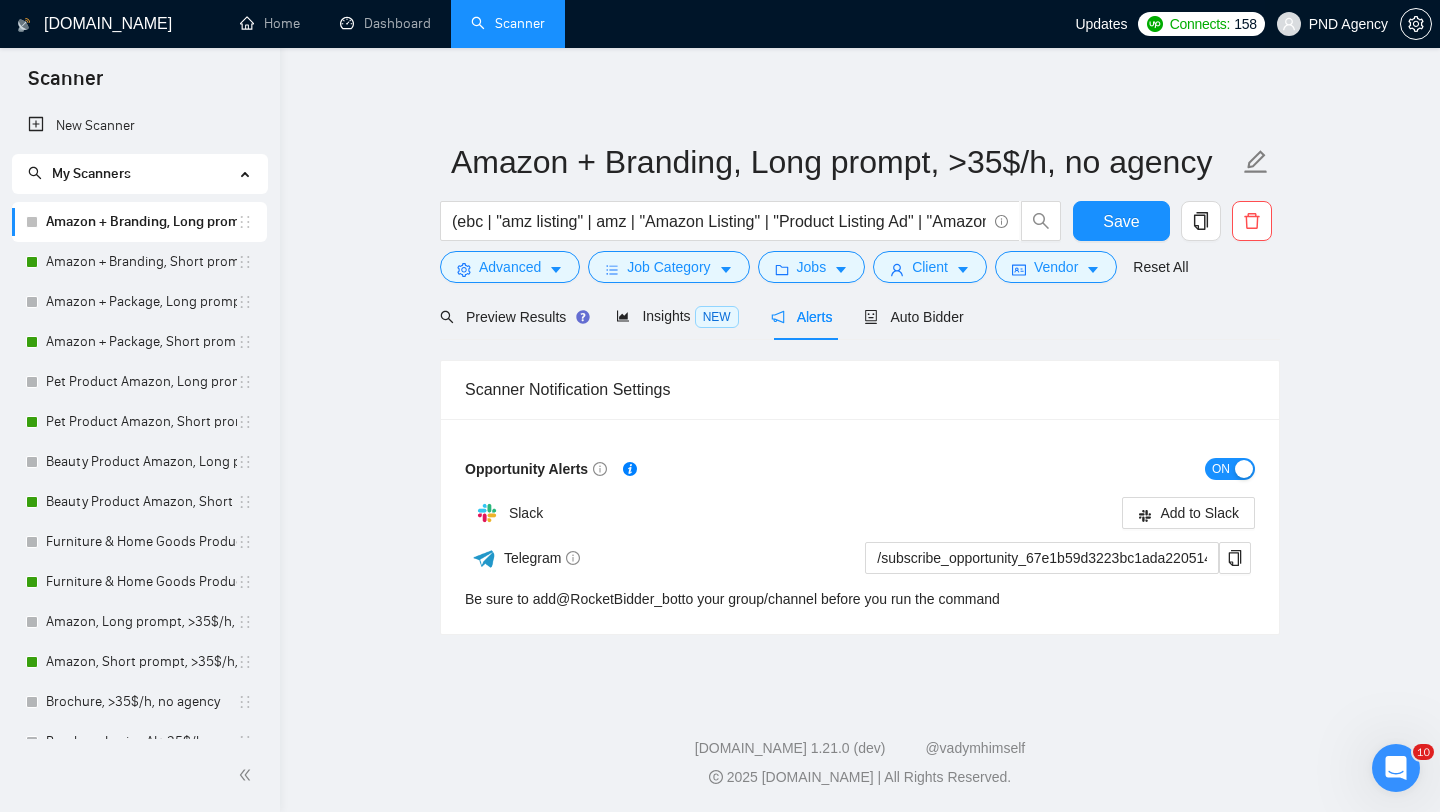 click on "PND Agency" at bounding box center [1348, 24] 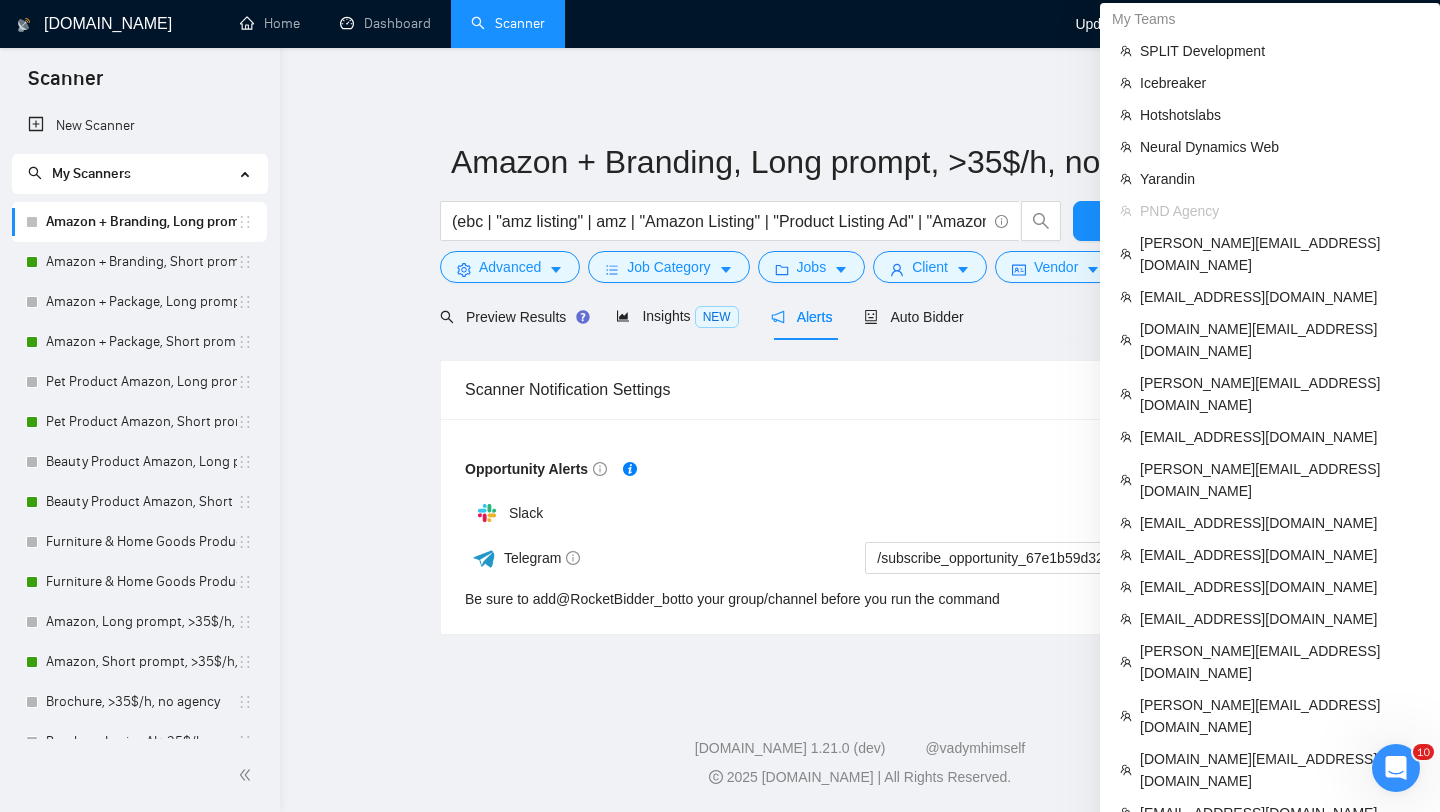 click on "[EMAIL_ADDRESS][DOMAIN_NAME]" at bounding box center [1280, 845] 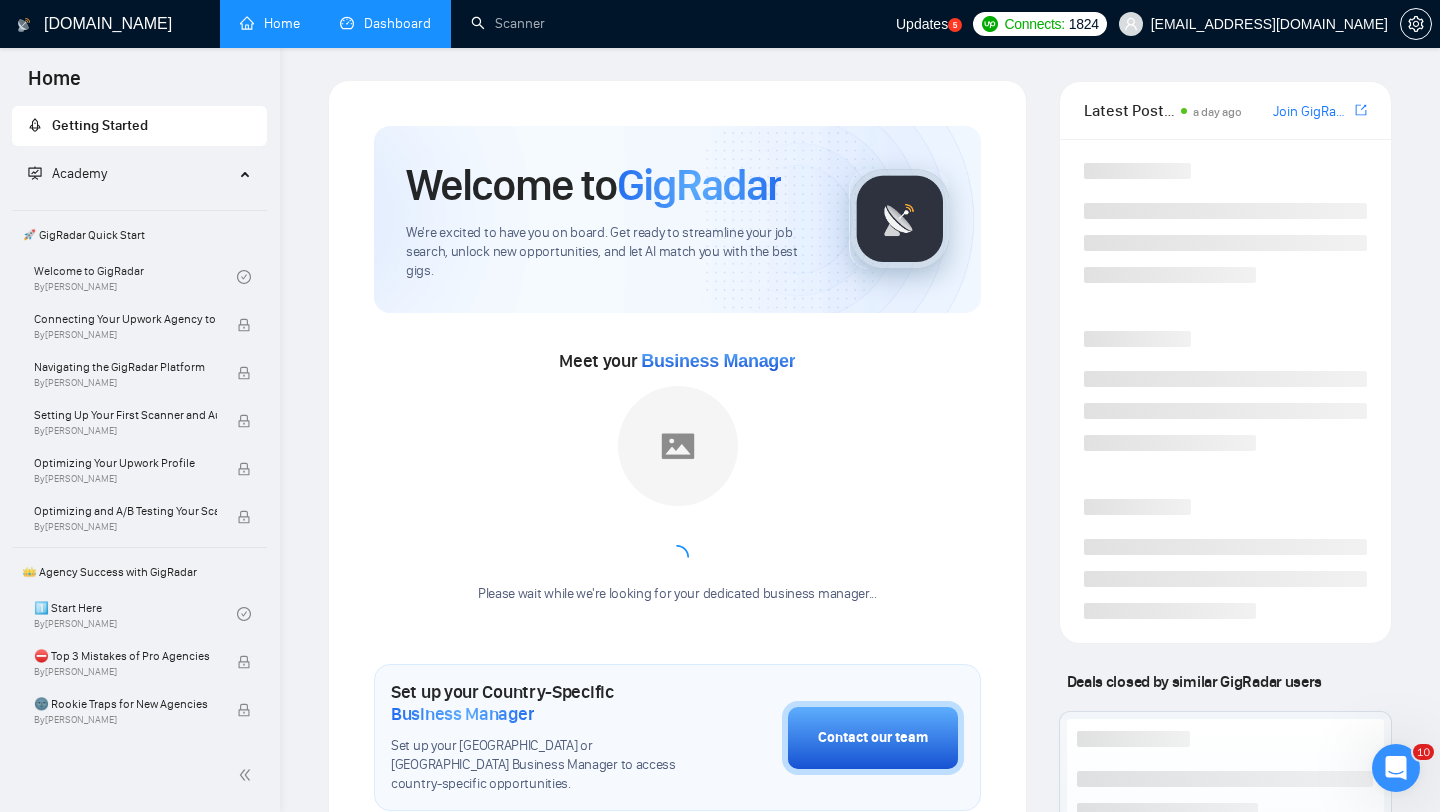 click on "Dashboard" at bounding box center [385, 23] 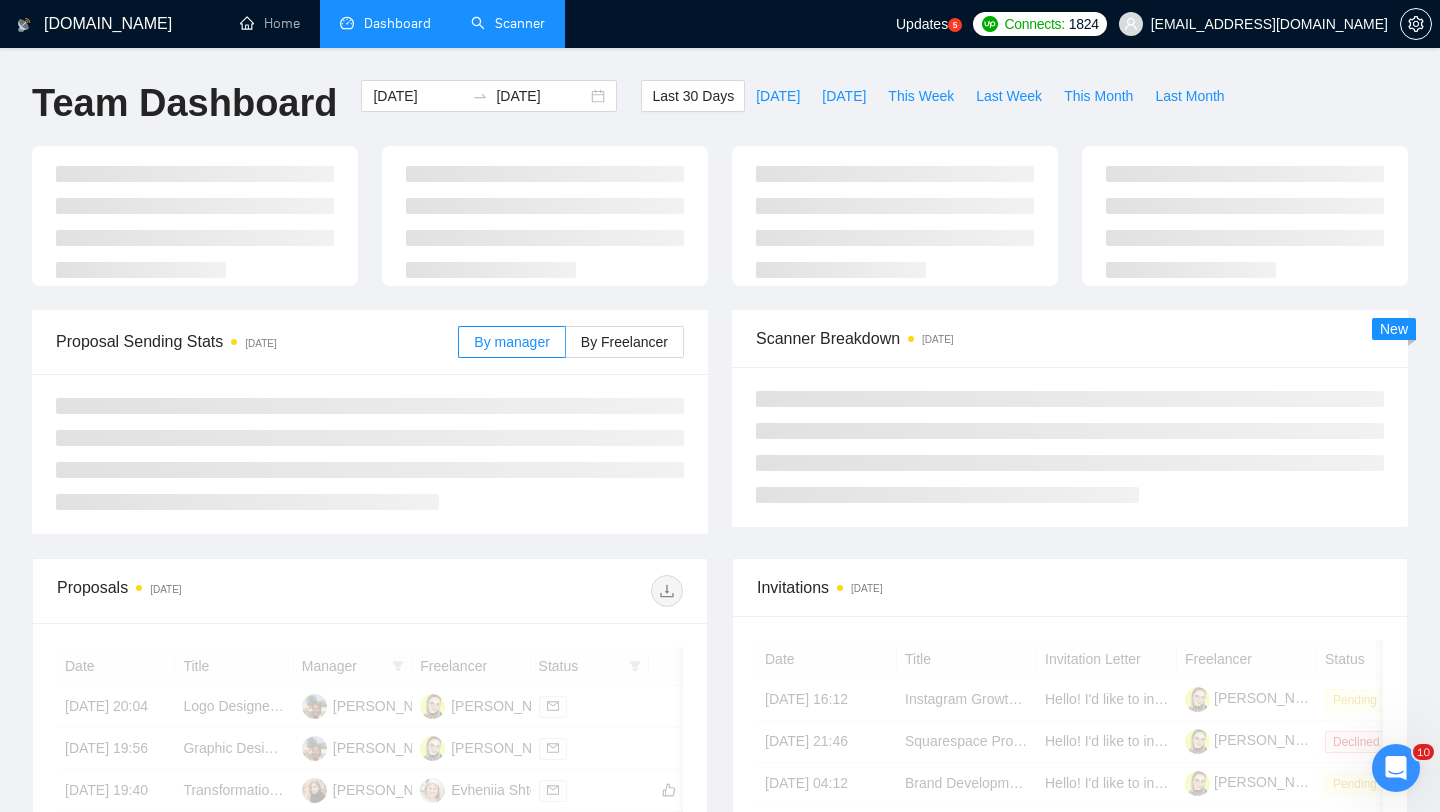 click on "Scanner" at bounding box center (508, 23) 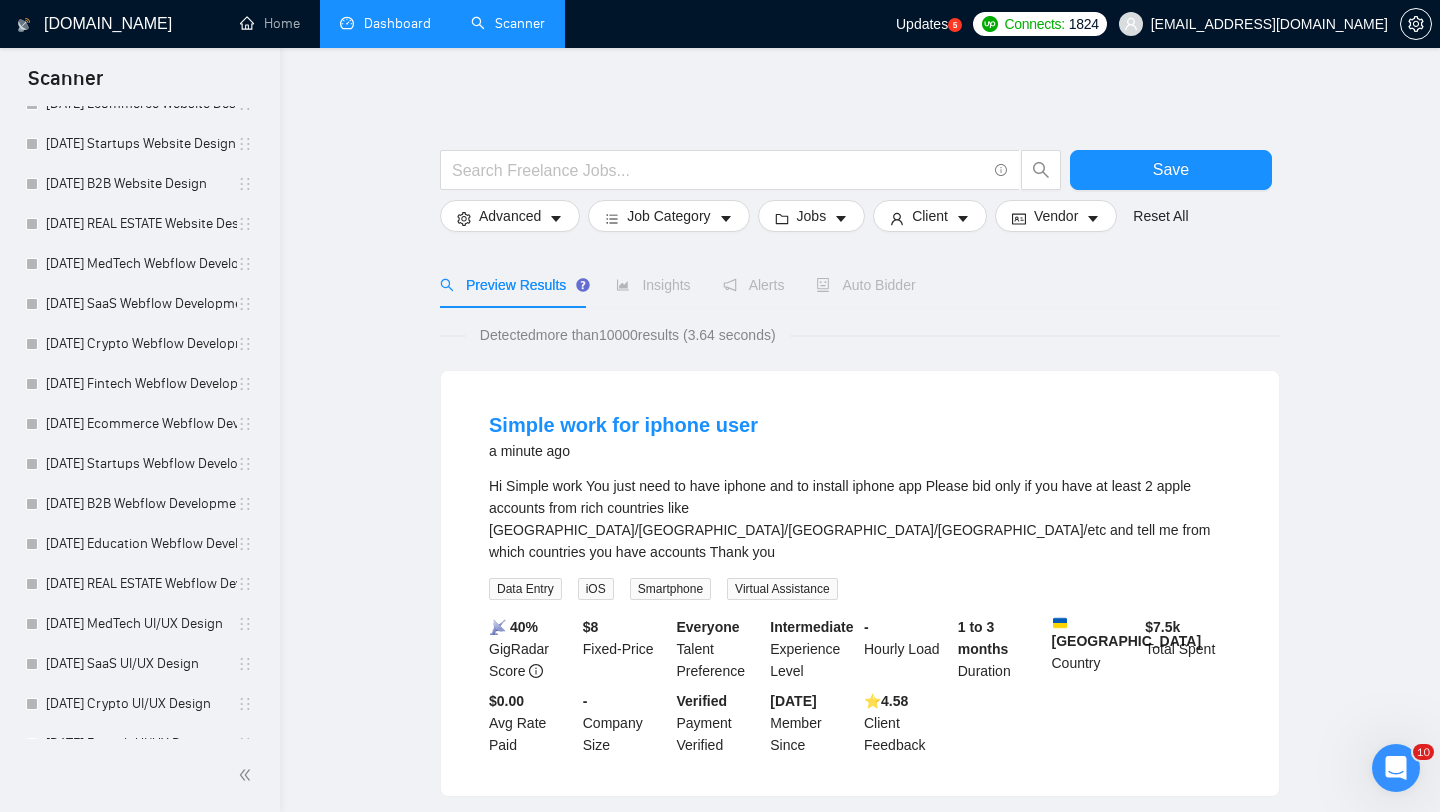 scroll, scrollTop: 1583, scrollLeft: 0, axis: vertical 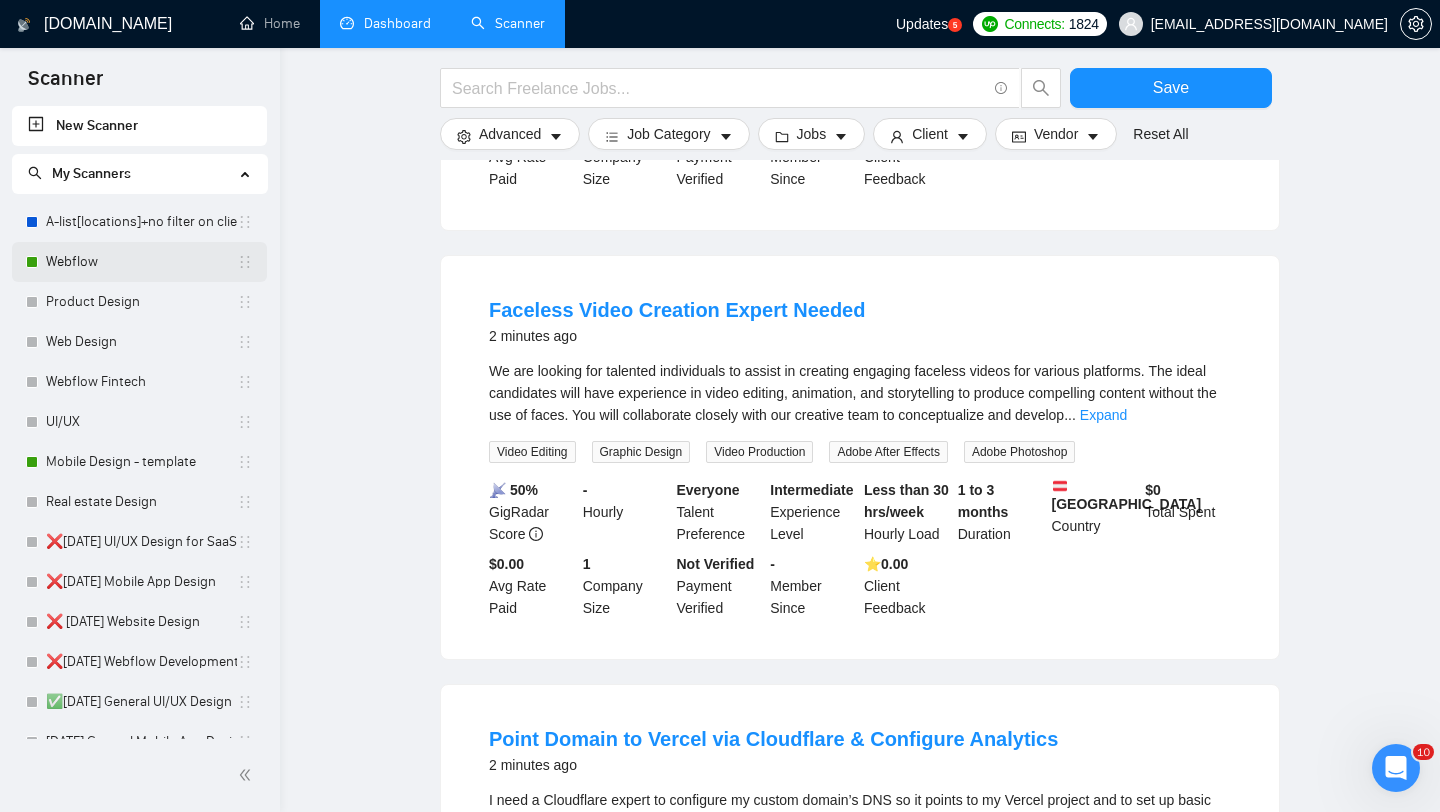 click on "Webflow" at bounding box center [141, 262] 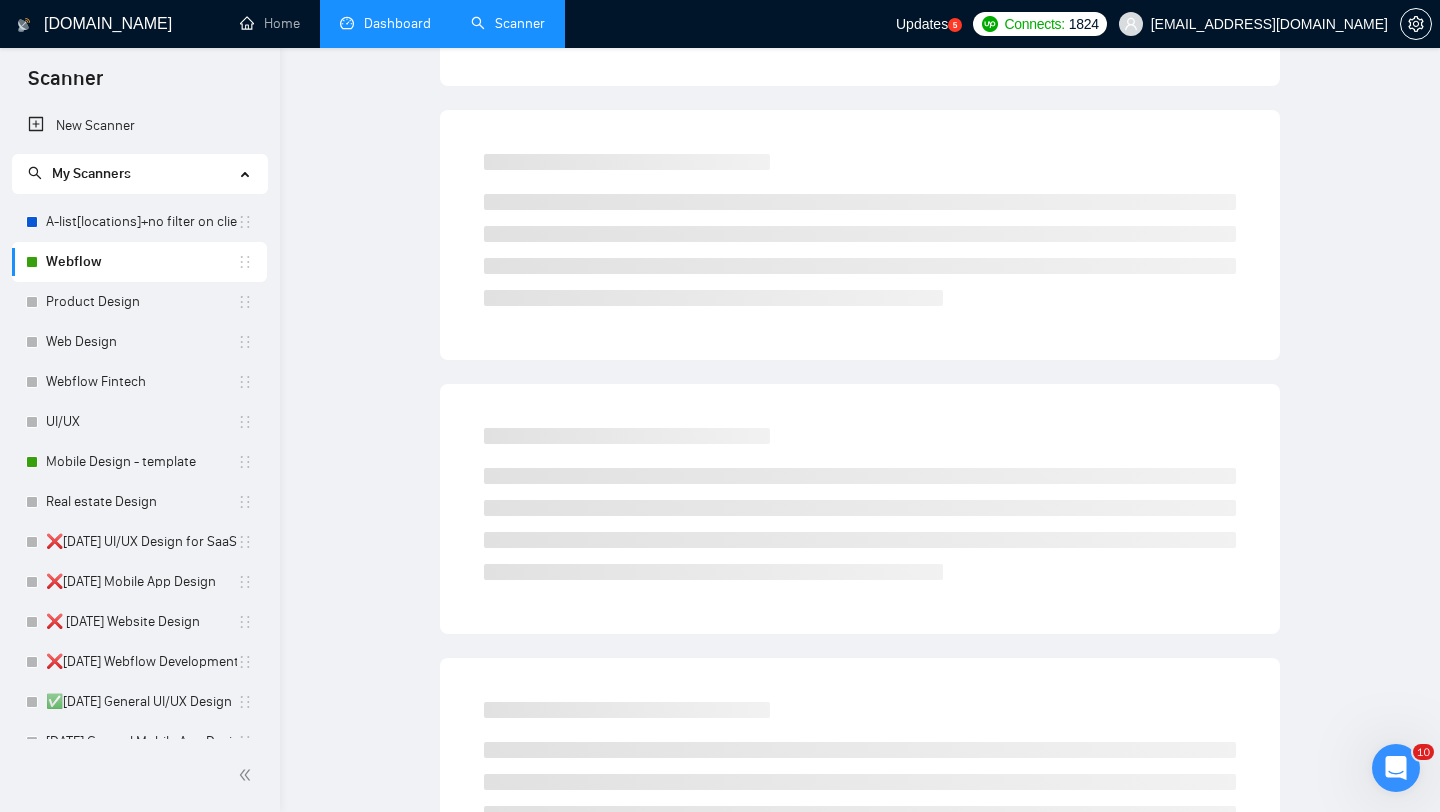 scroll, scrollTop: 0, scrollLeft: 0, axis: both 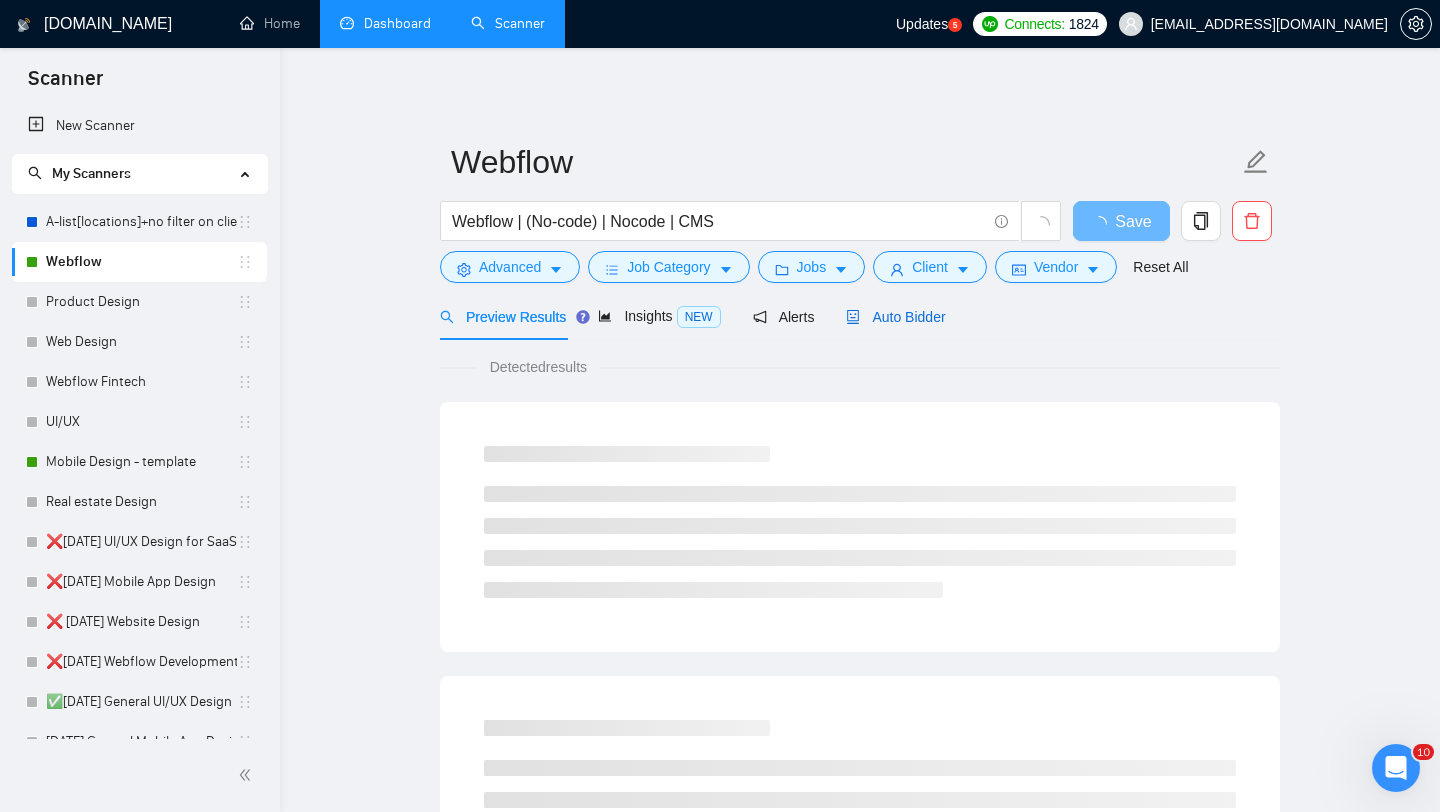 click on "Auto Bidder" at bounding box center [895, 317] 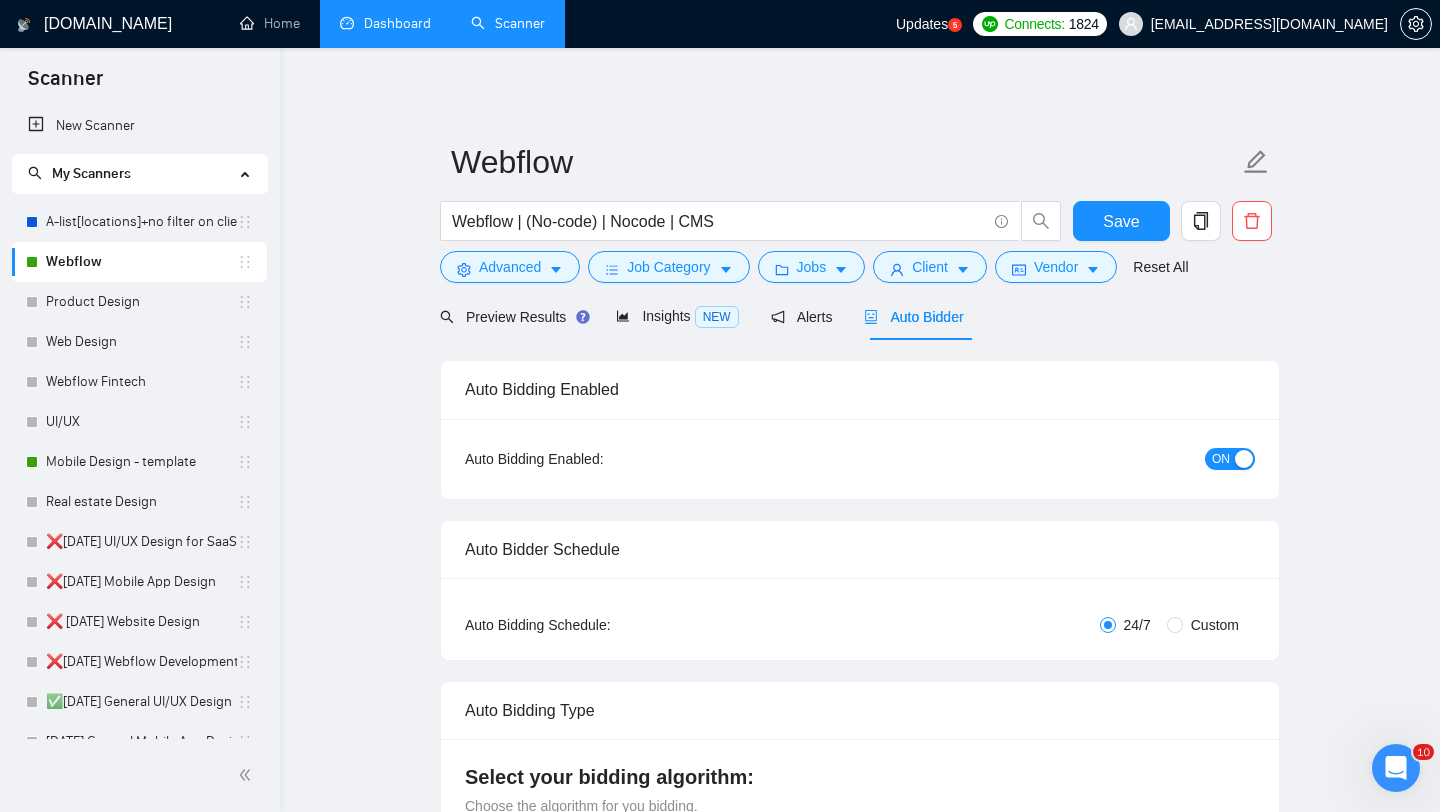 click on "Dashboard" at bounding box center (385, 23) 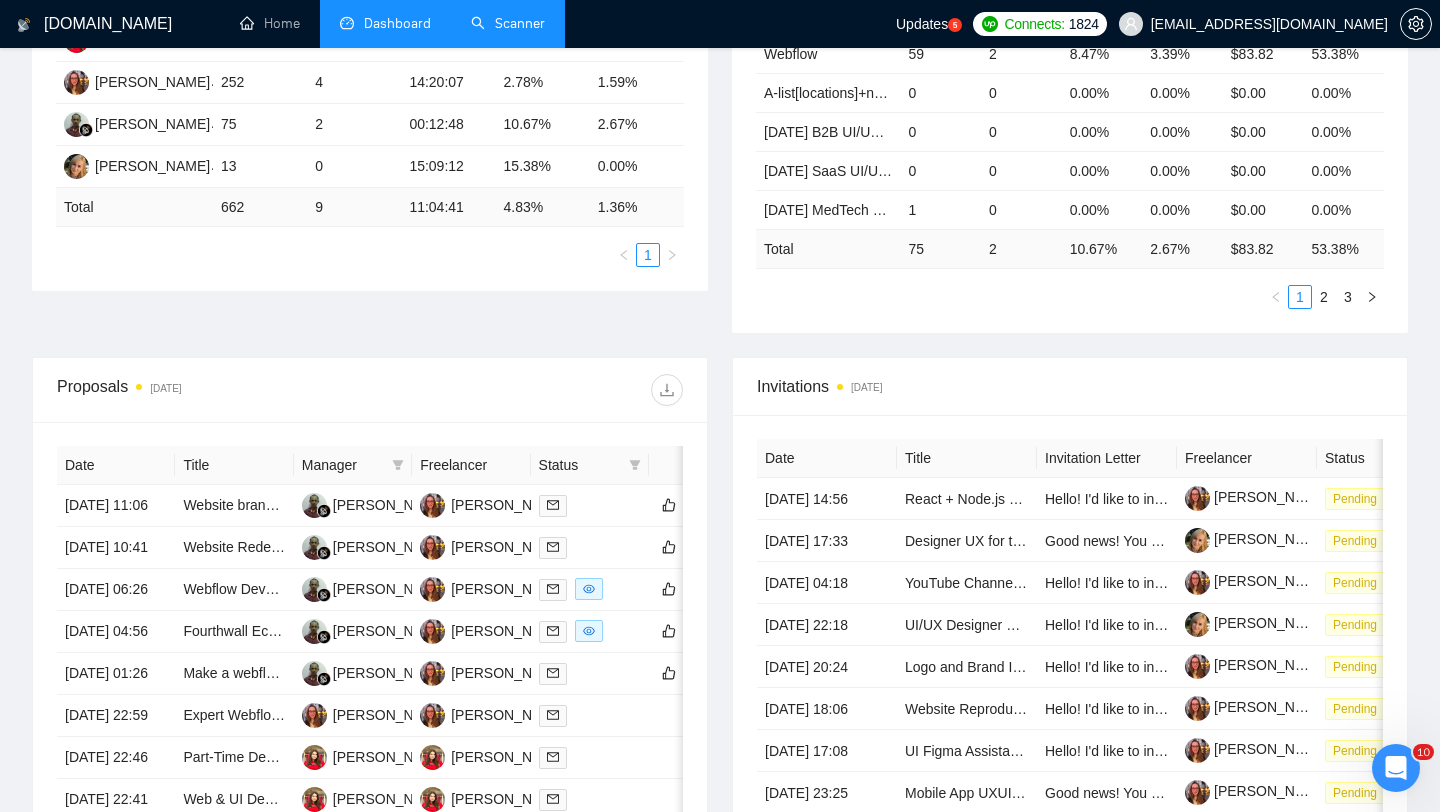 scroll, scrollTop: 0, scrollLeft: 0, axis: both 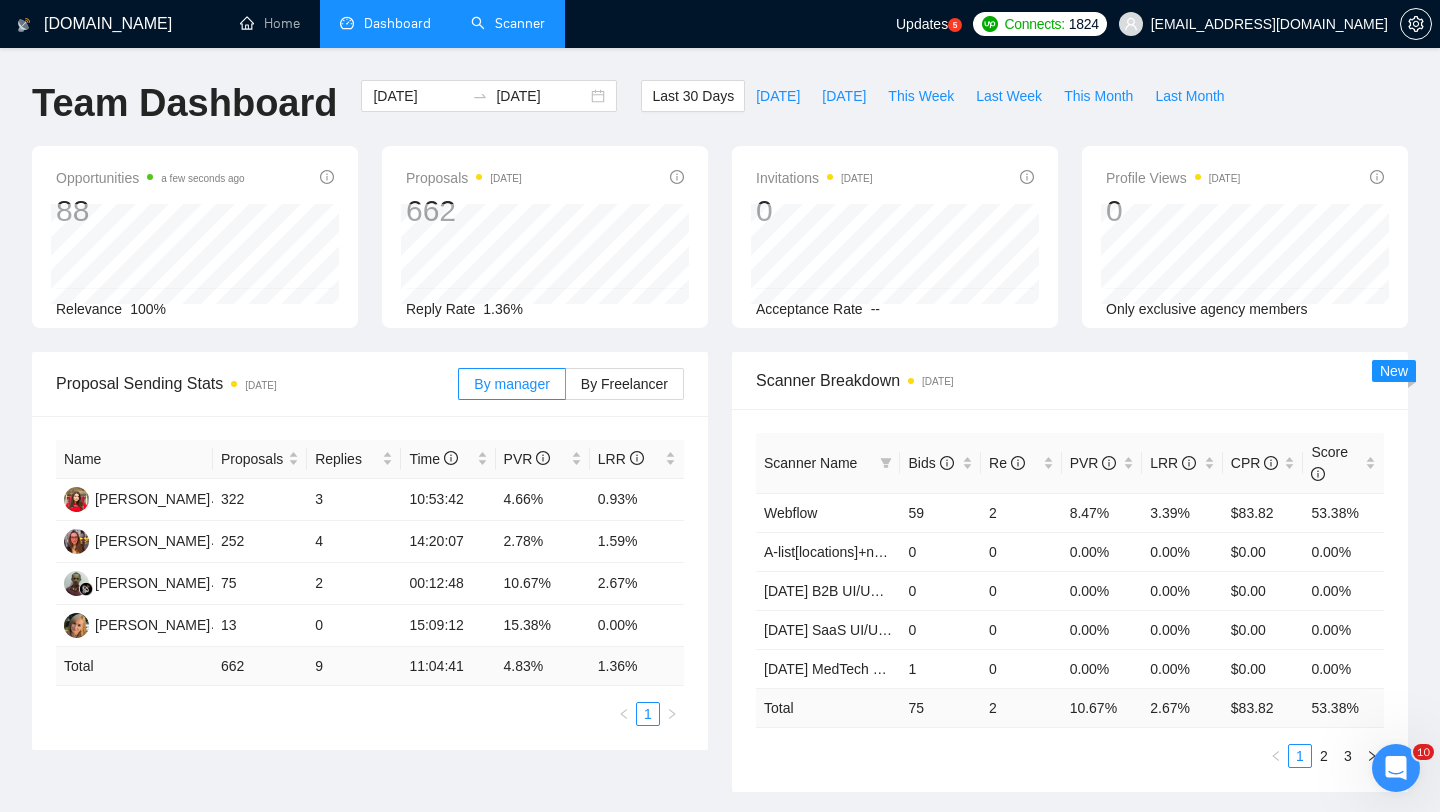 click on "Scanner" at bounding box center [508, 23] 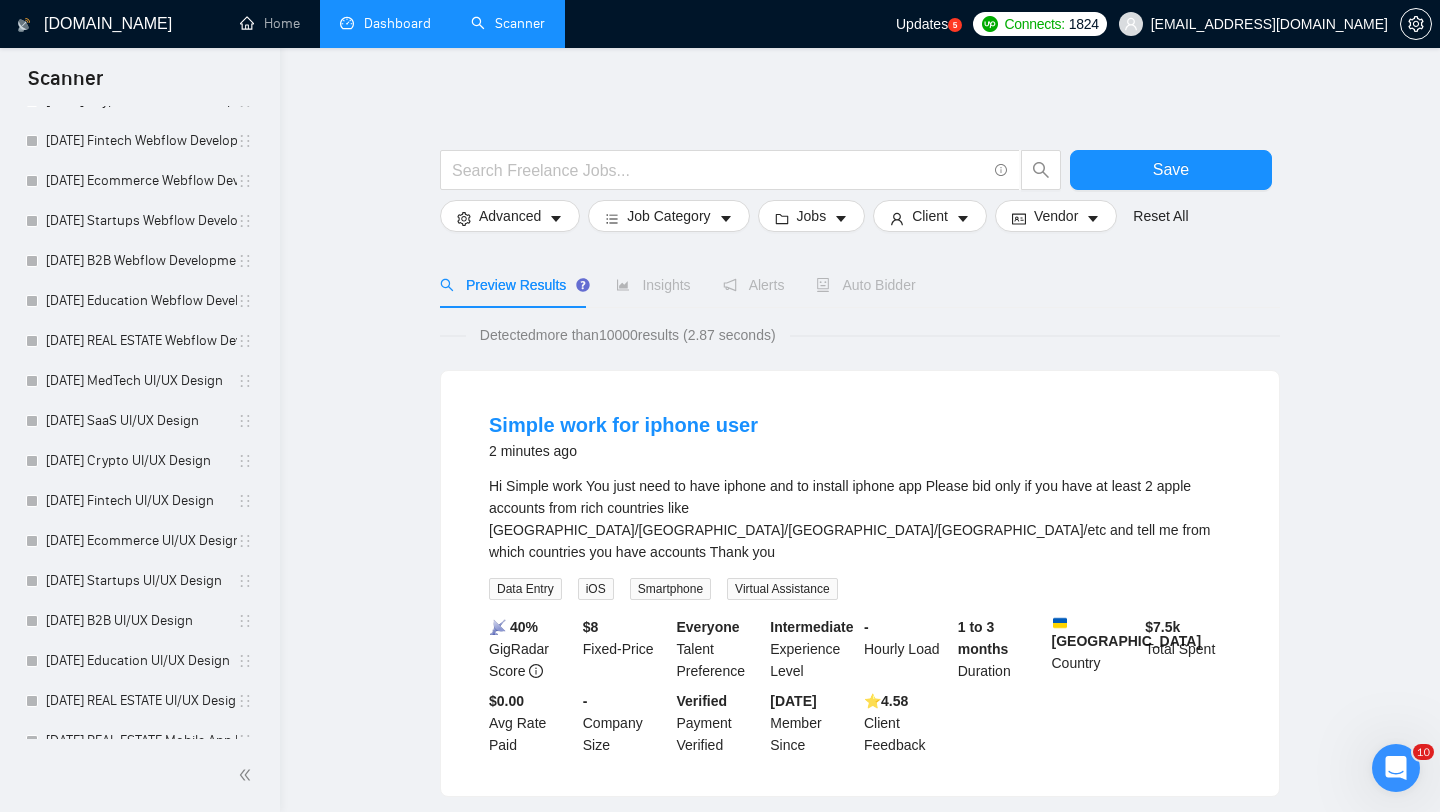 scroll, scrollTop: 1583, scrollLeft: 0, axis: vertical 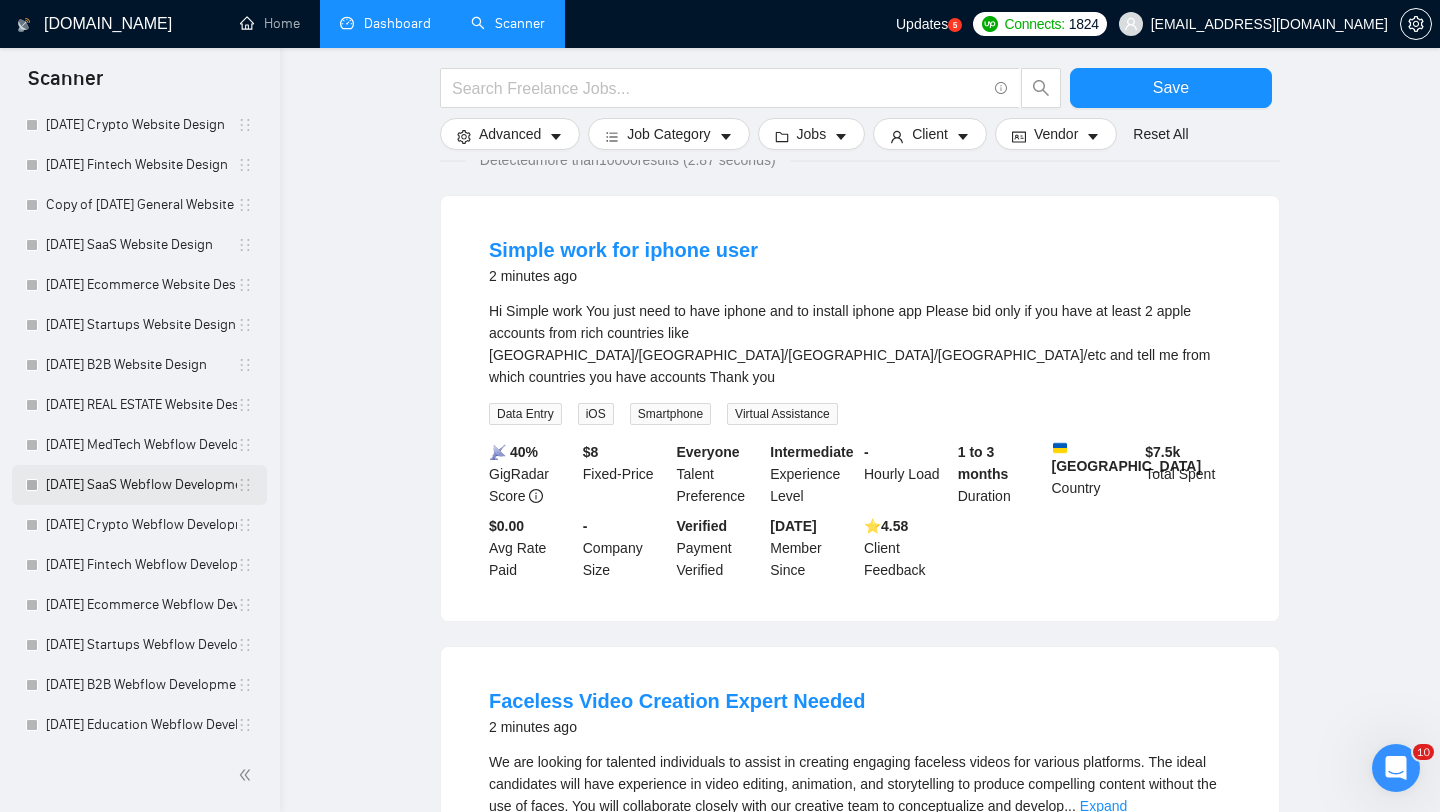click on "[DATE] SaaS Webflow Development" at bounding box center (141, 485) 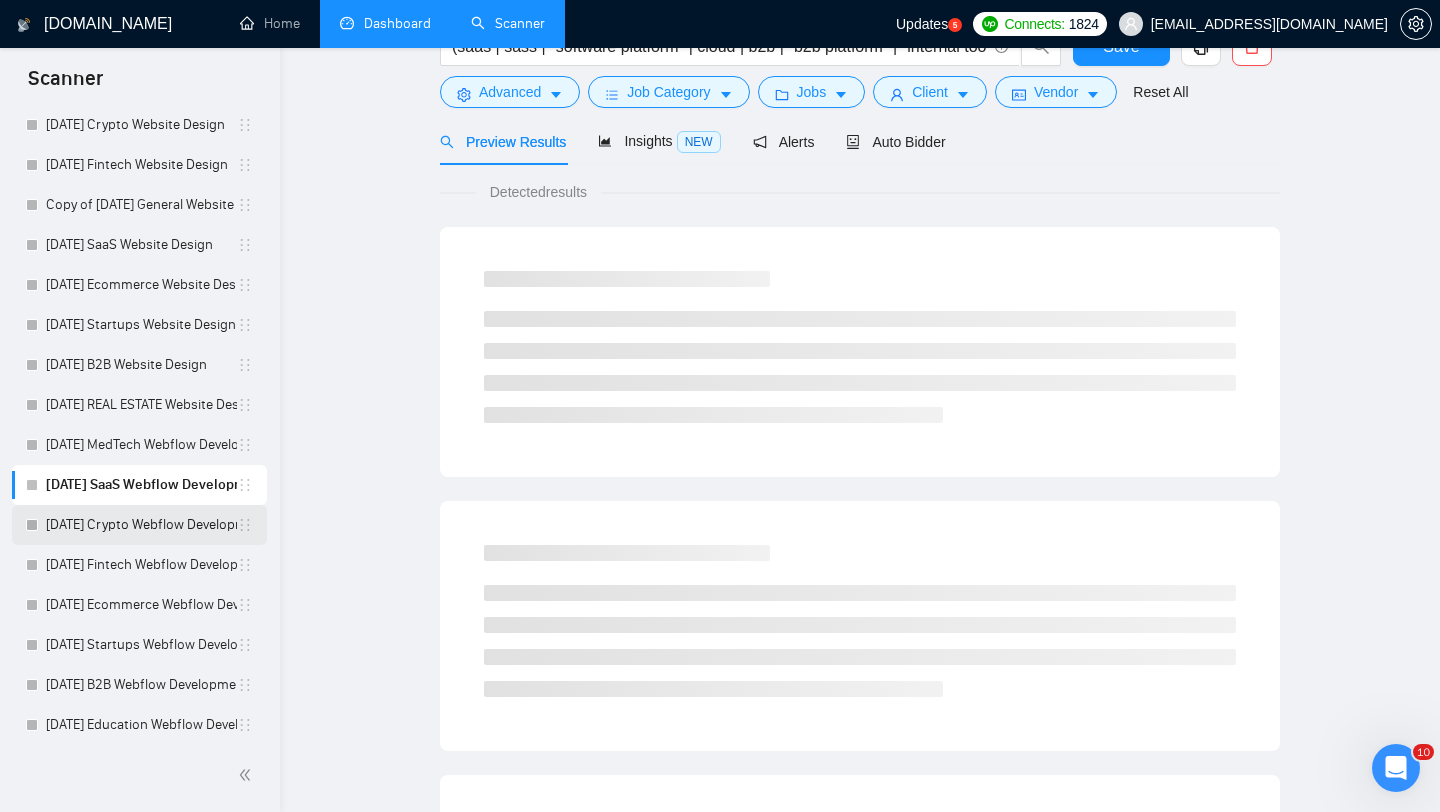 scroll, scrollTop: 0, scrollLeft: 0, axis: both 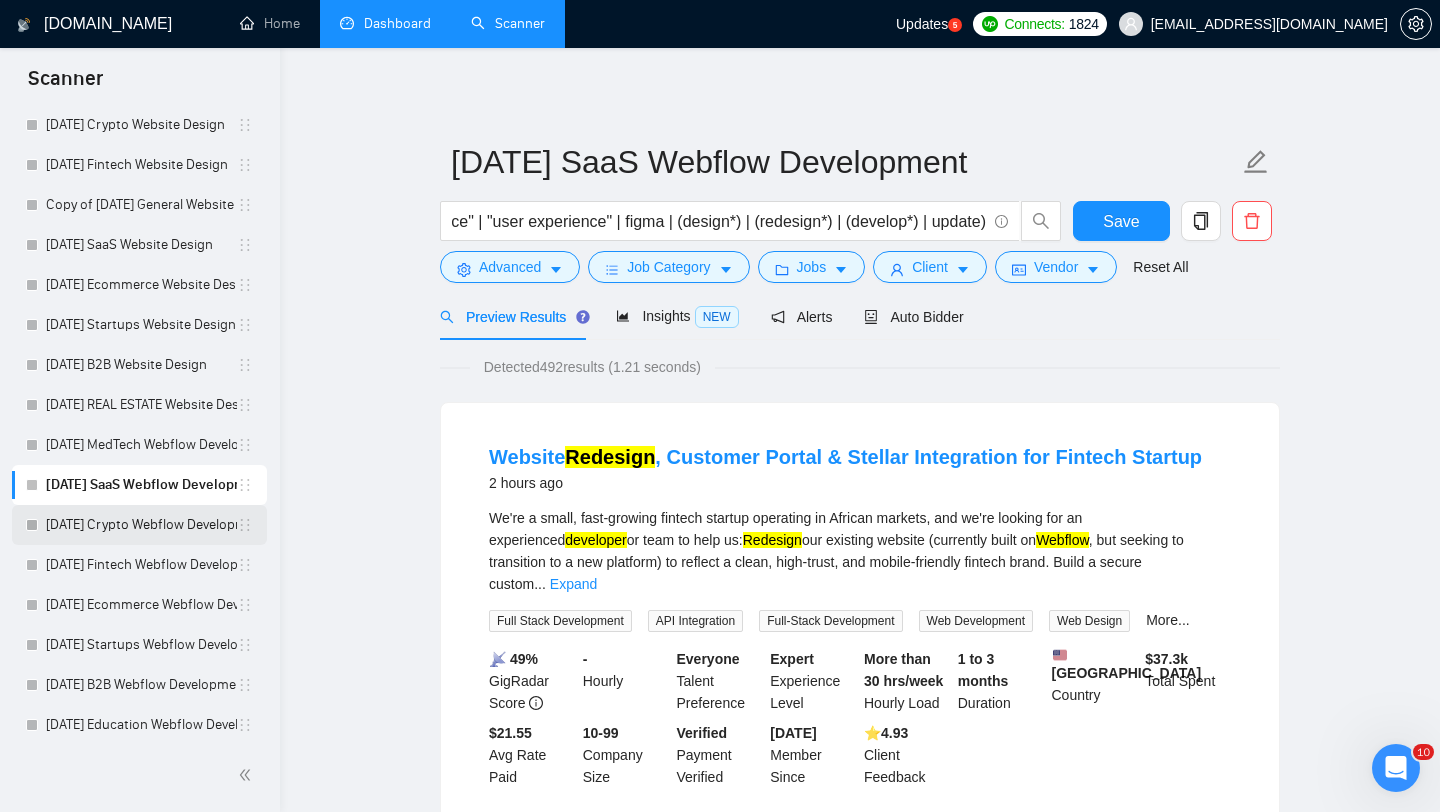 click on "[DATE] Crypto Webflow Development" at bounding box center [141, 525] 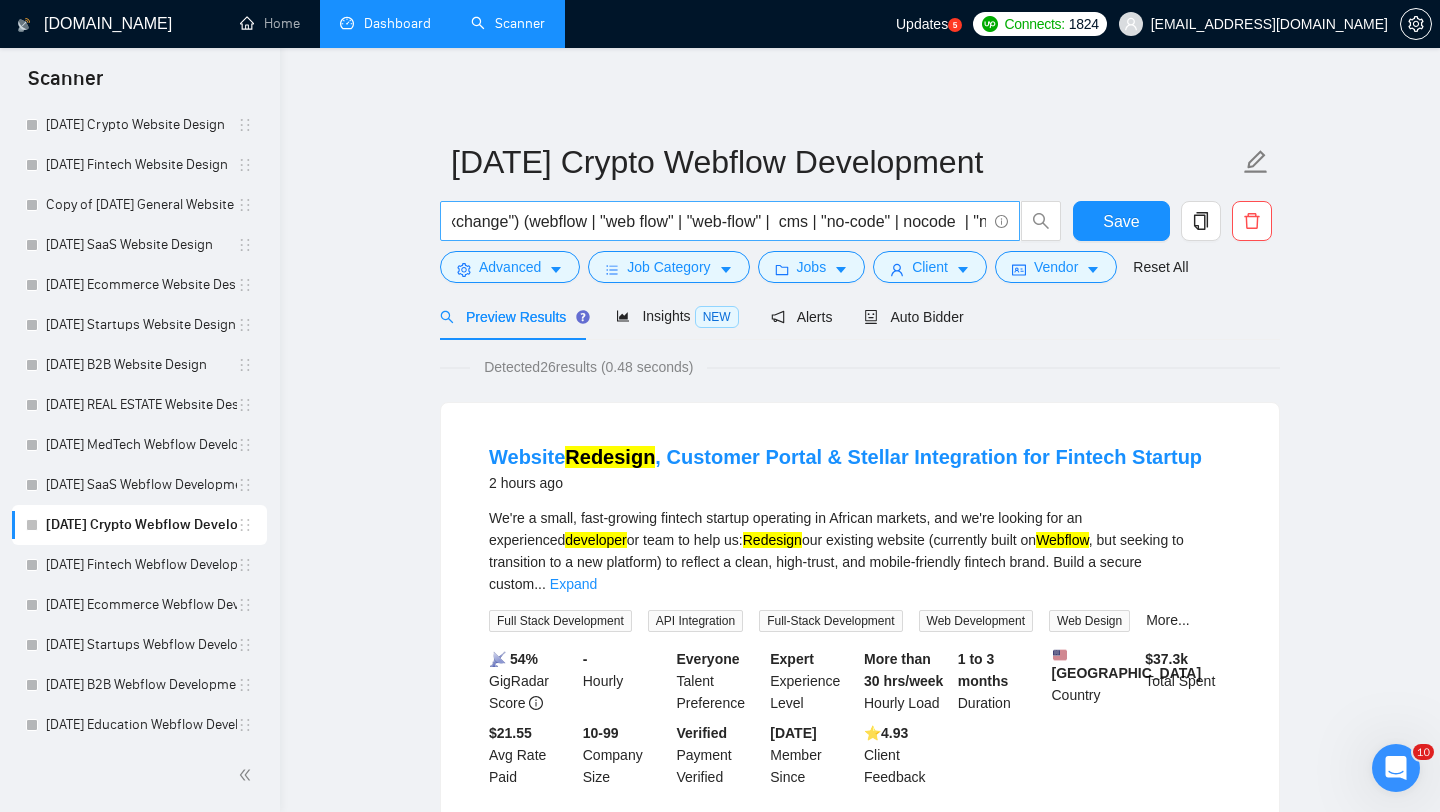 scroll, scrollTop: 0, scrollLeft: 881, axis: horizontal 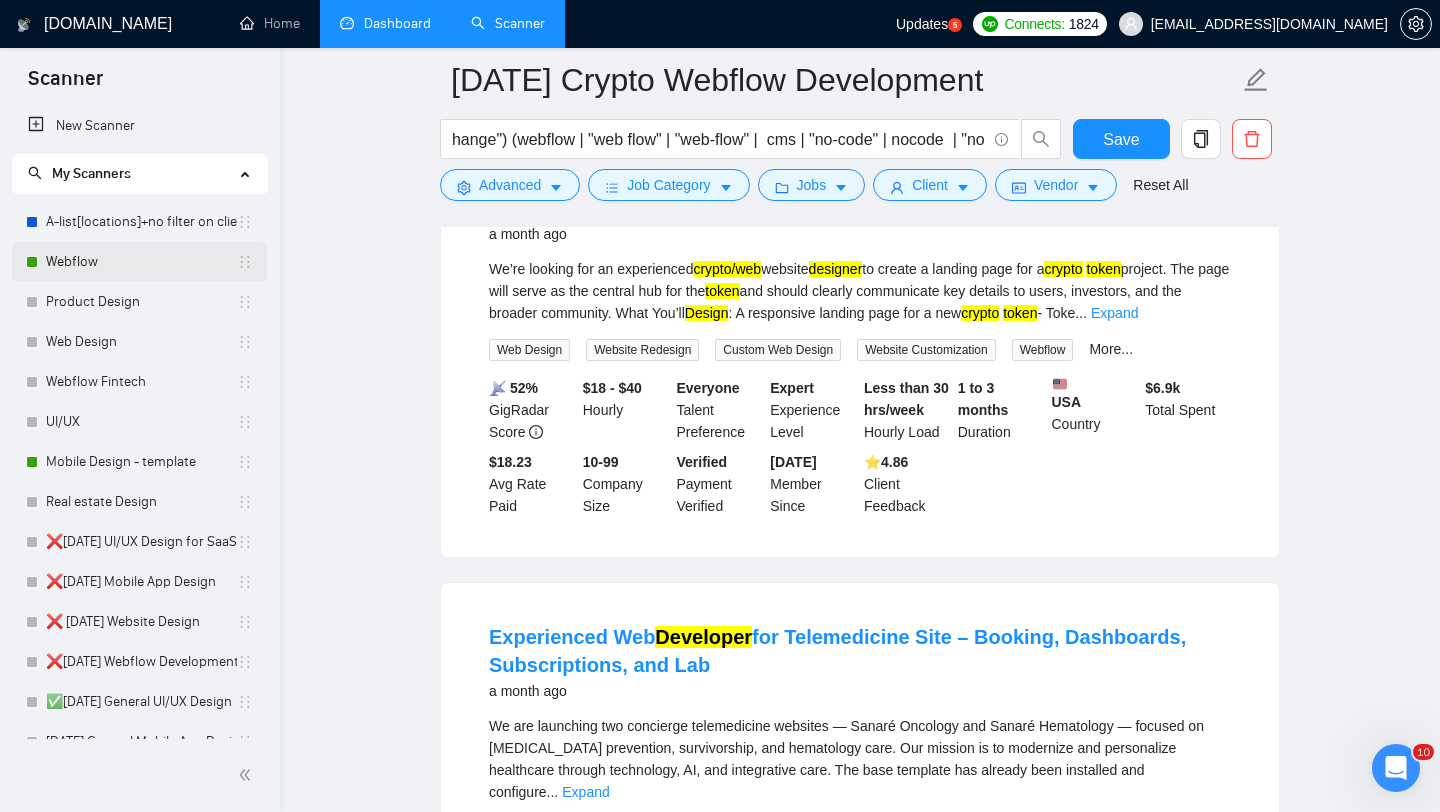 click on "Webflow" at bounding box center (141, 262) 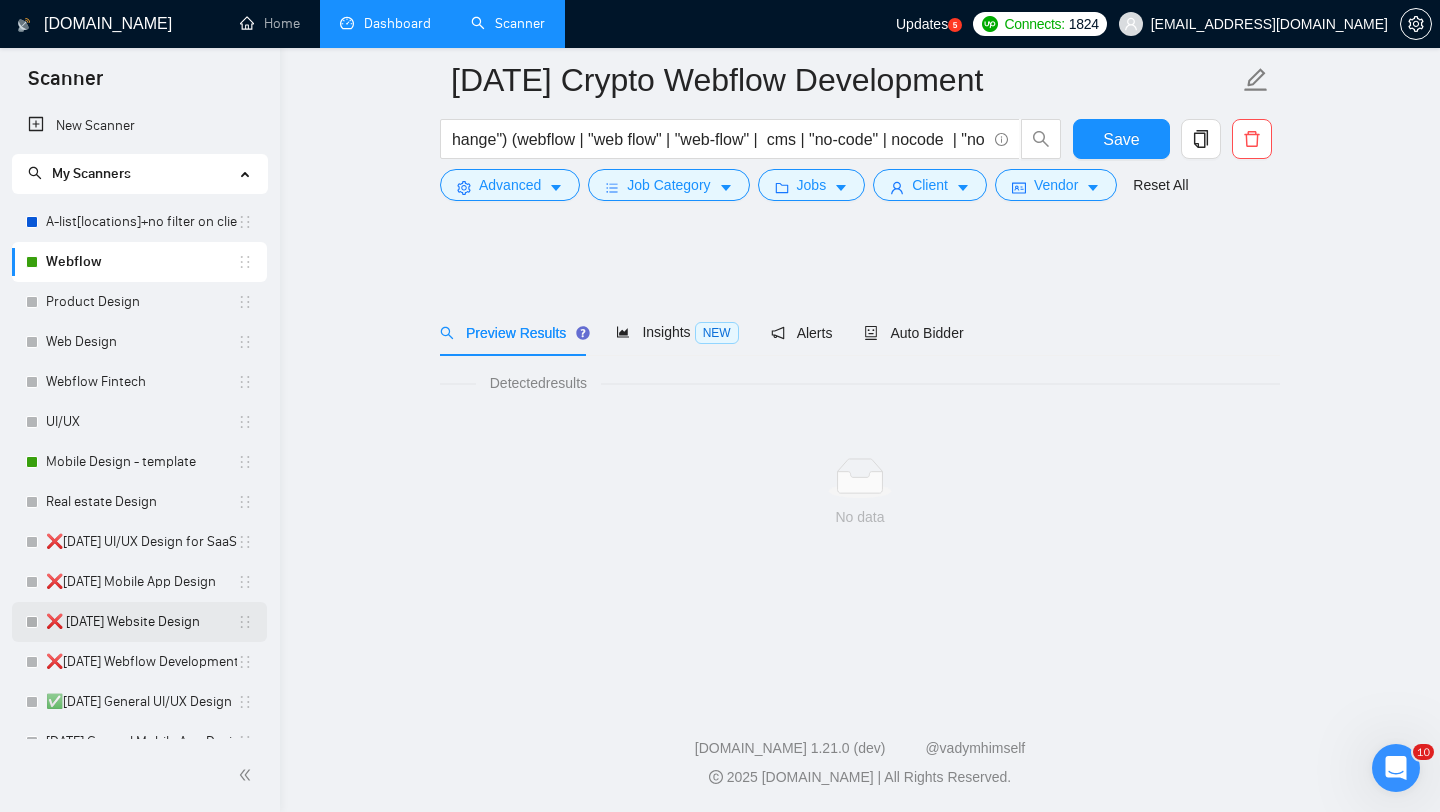 scroll, scrollTop: 0, scrollLeft: 0, axis: both 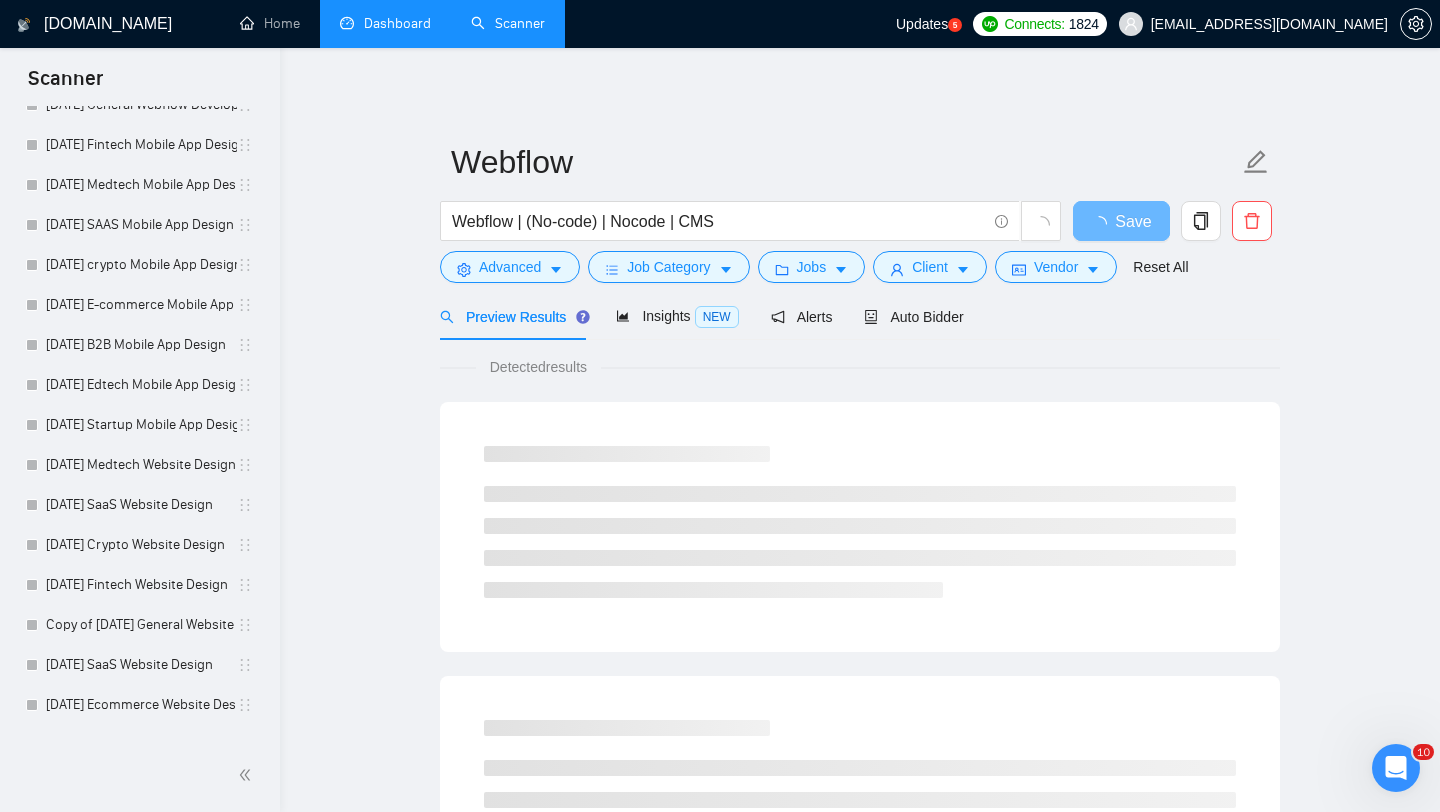 click on "Copy of [DATE] General Website Design" at bounding box center [141, 625] 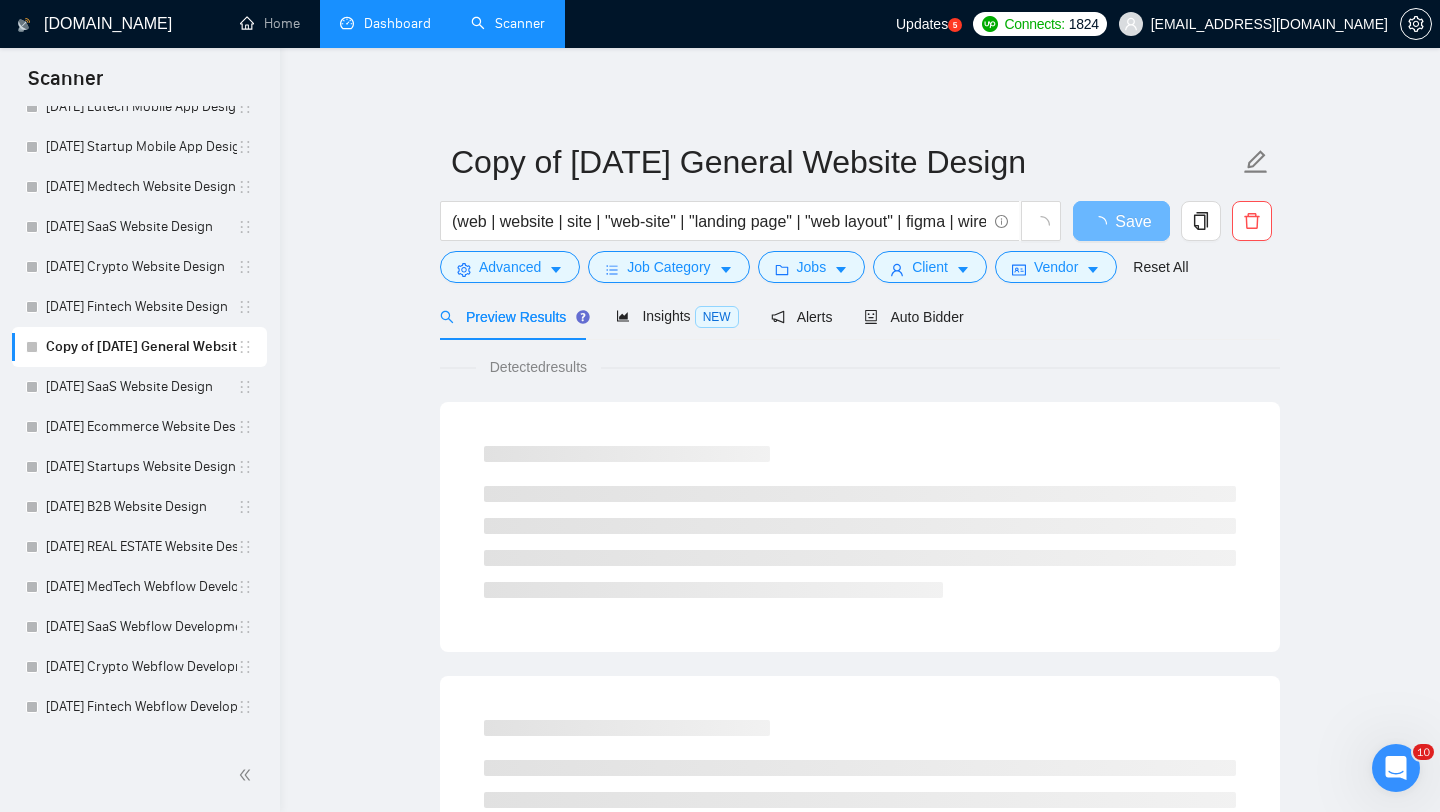 scroll, scrollTop: 1082, scrollLeft: 0, axis: vertical 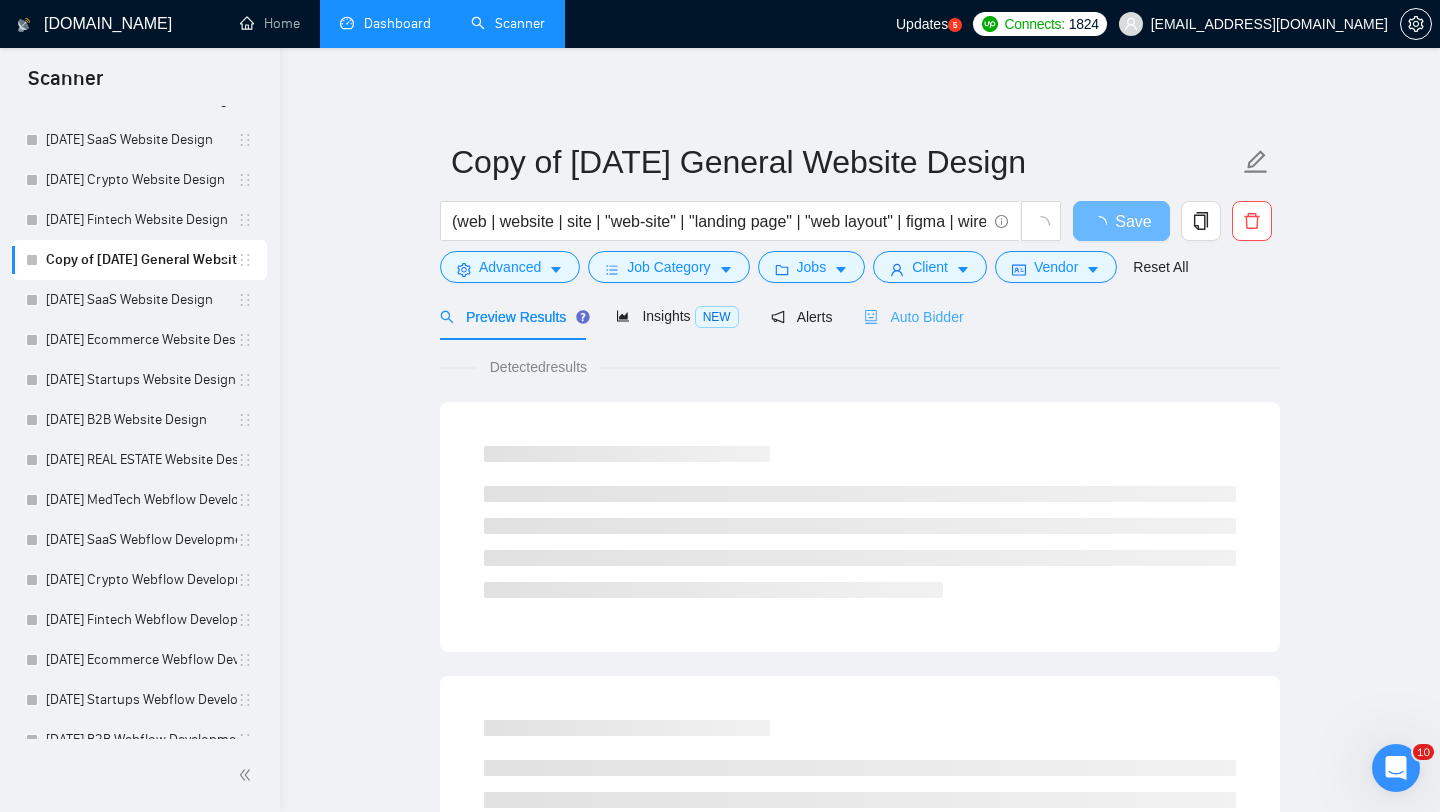 click on "Auto Bidder" at bounding box center (913, 316) 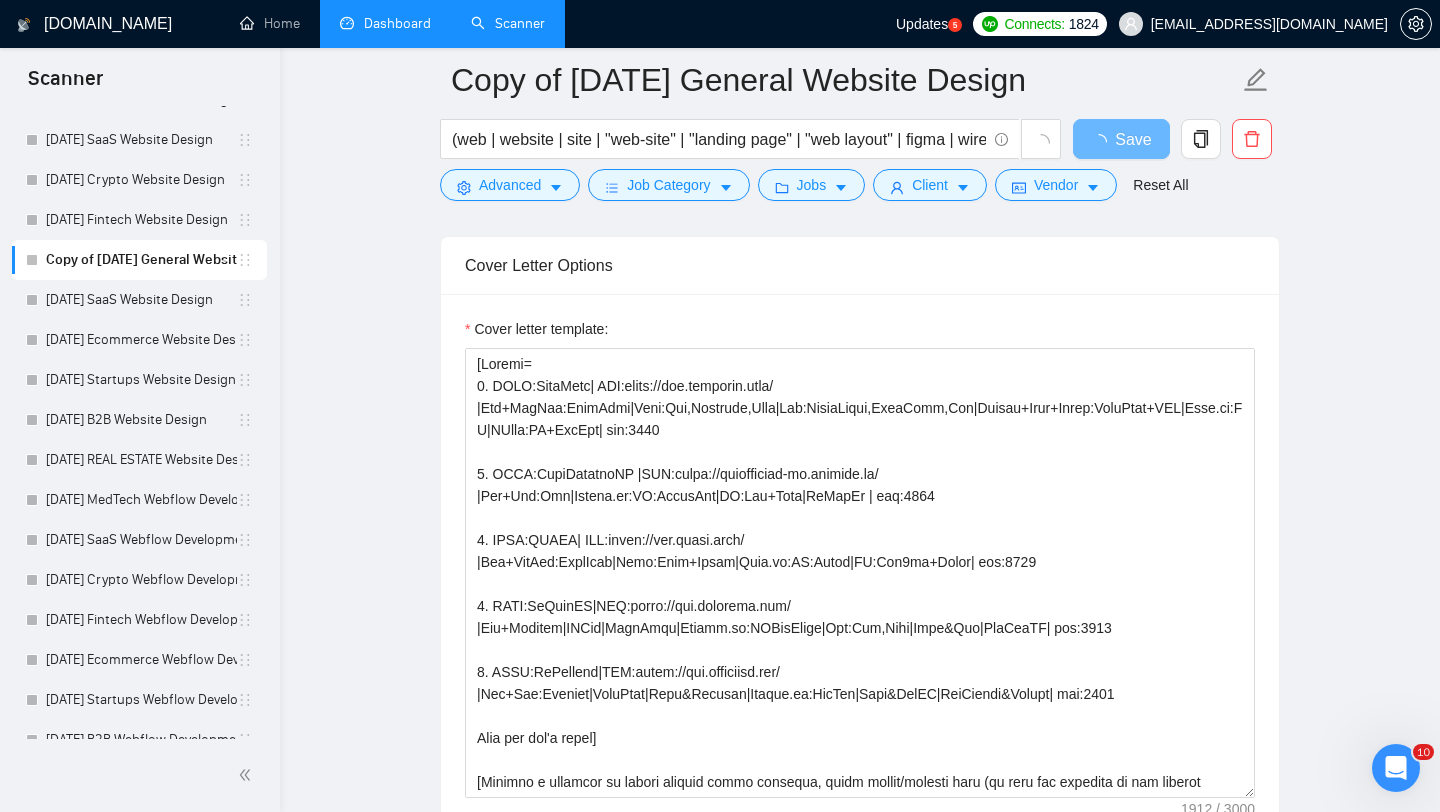 scroll, scrollTop: 1523, scrollLeft: 0, axis: vertical 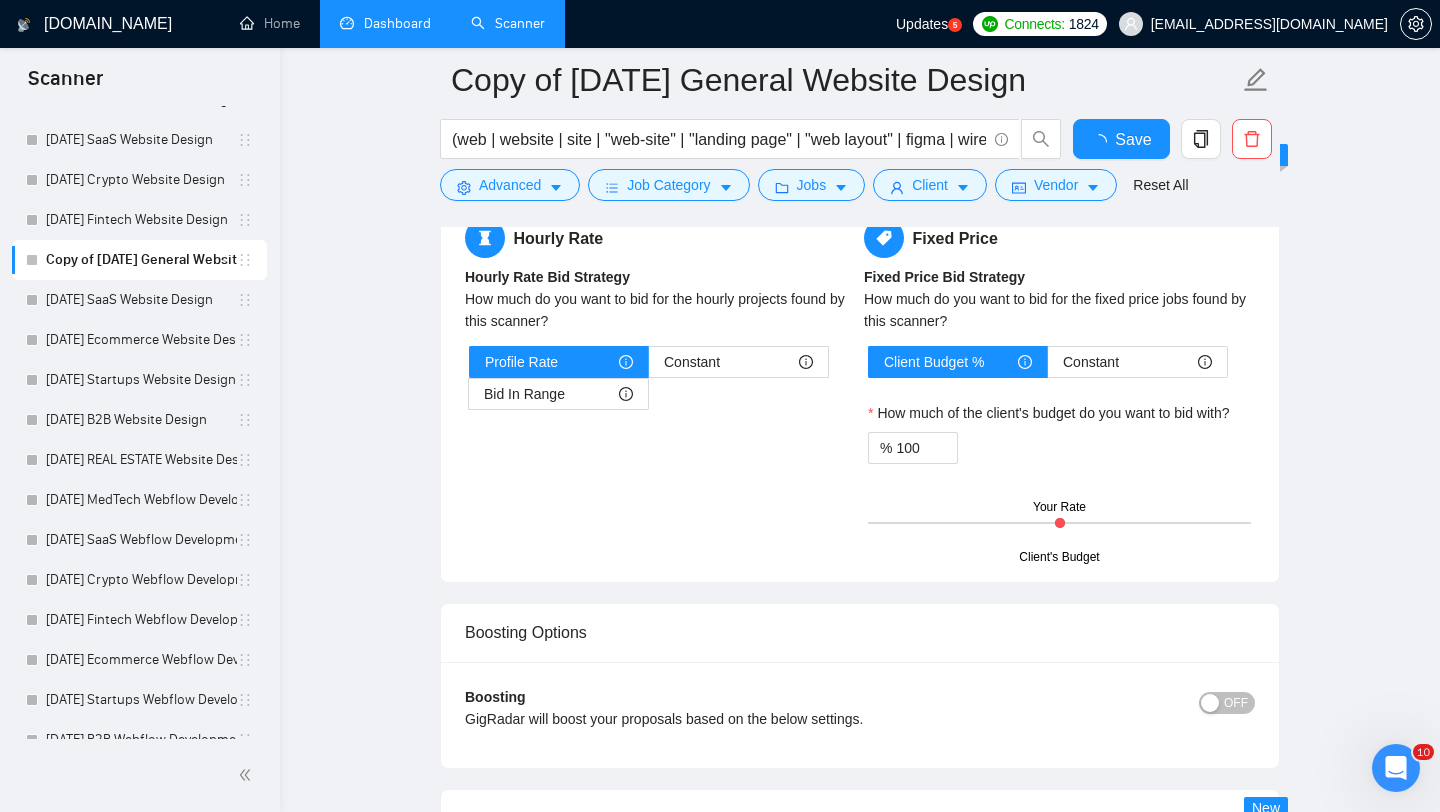 type 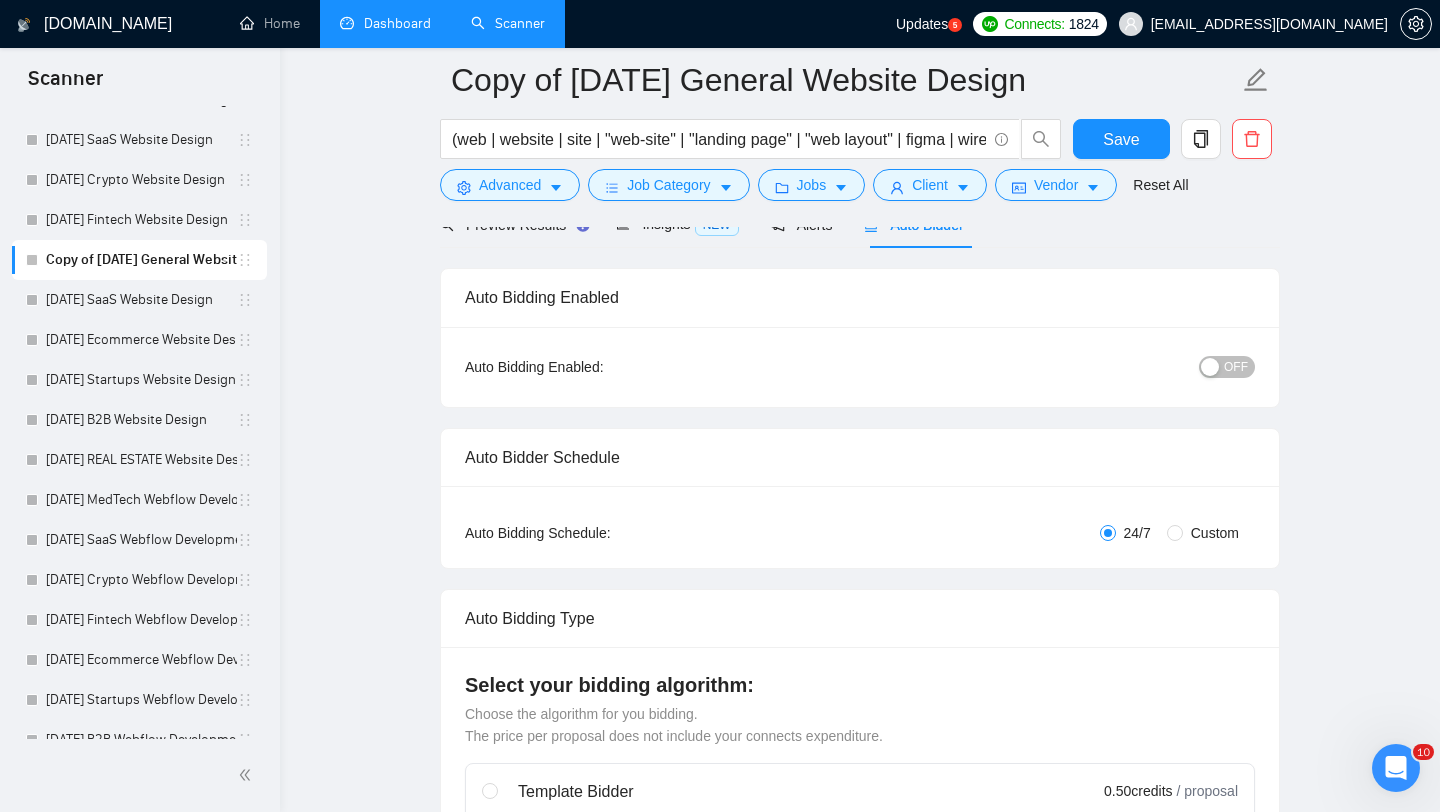 scroll, scrollTop: 0, scrollLeft: 0, axis: both 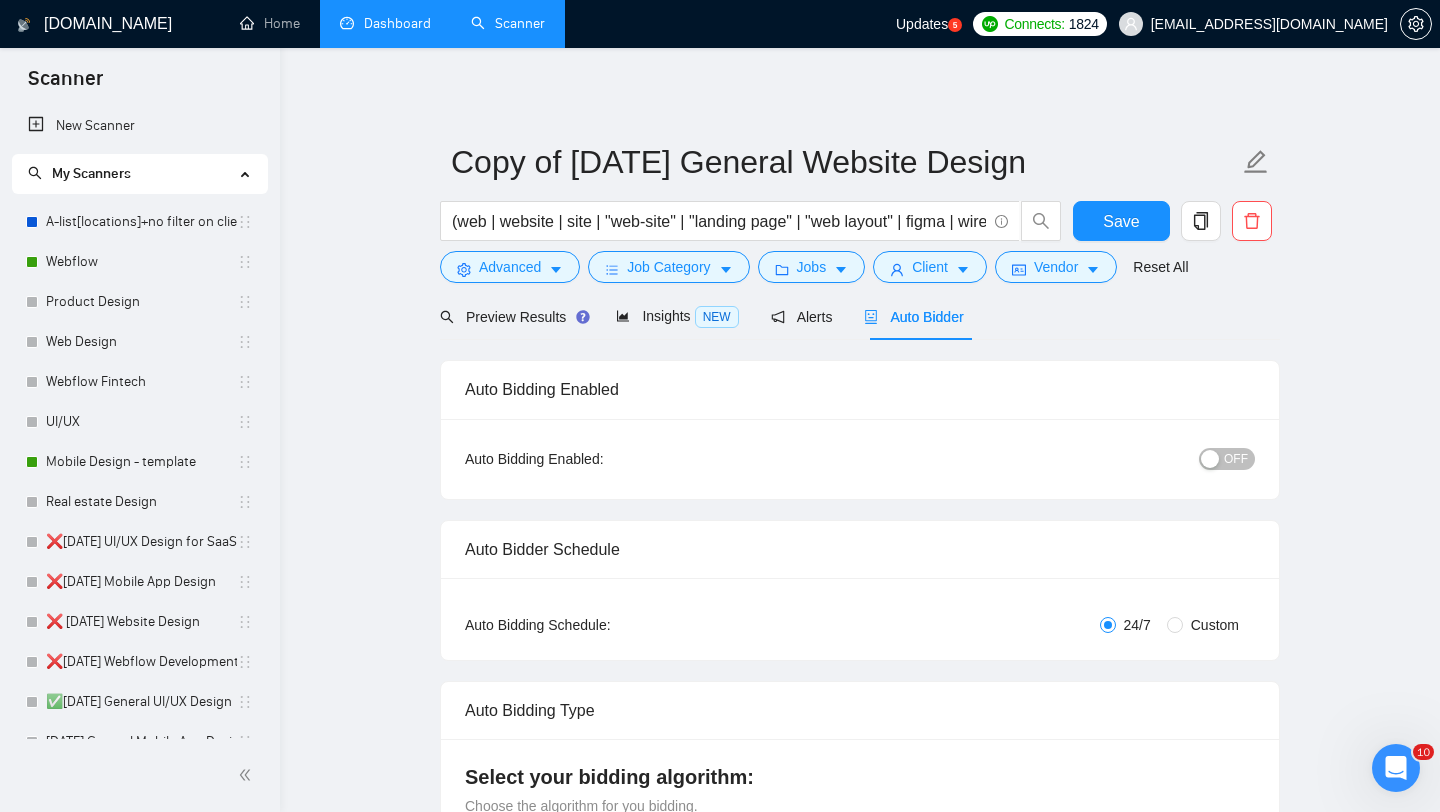 click on "Dashboard" at bounding box center [385, 24] 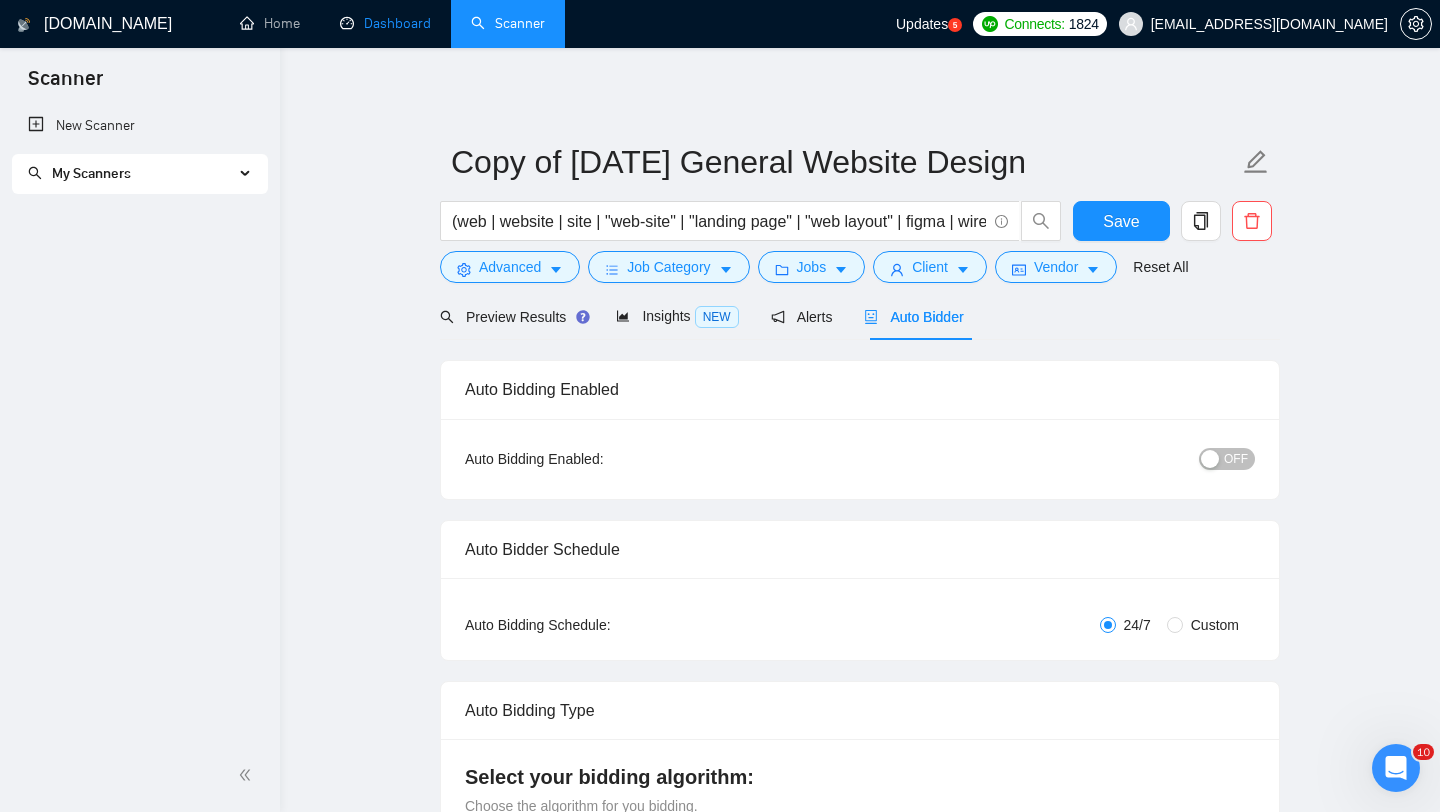 click on "Dashboard" at bounding box center [385, 23] 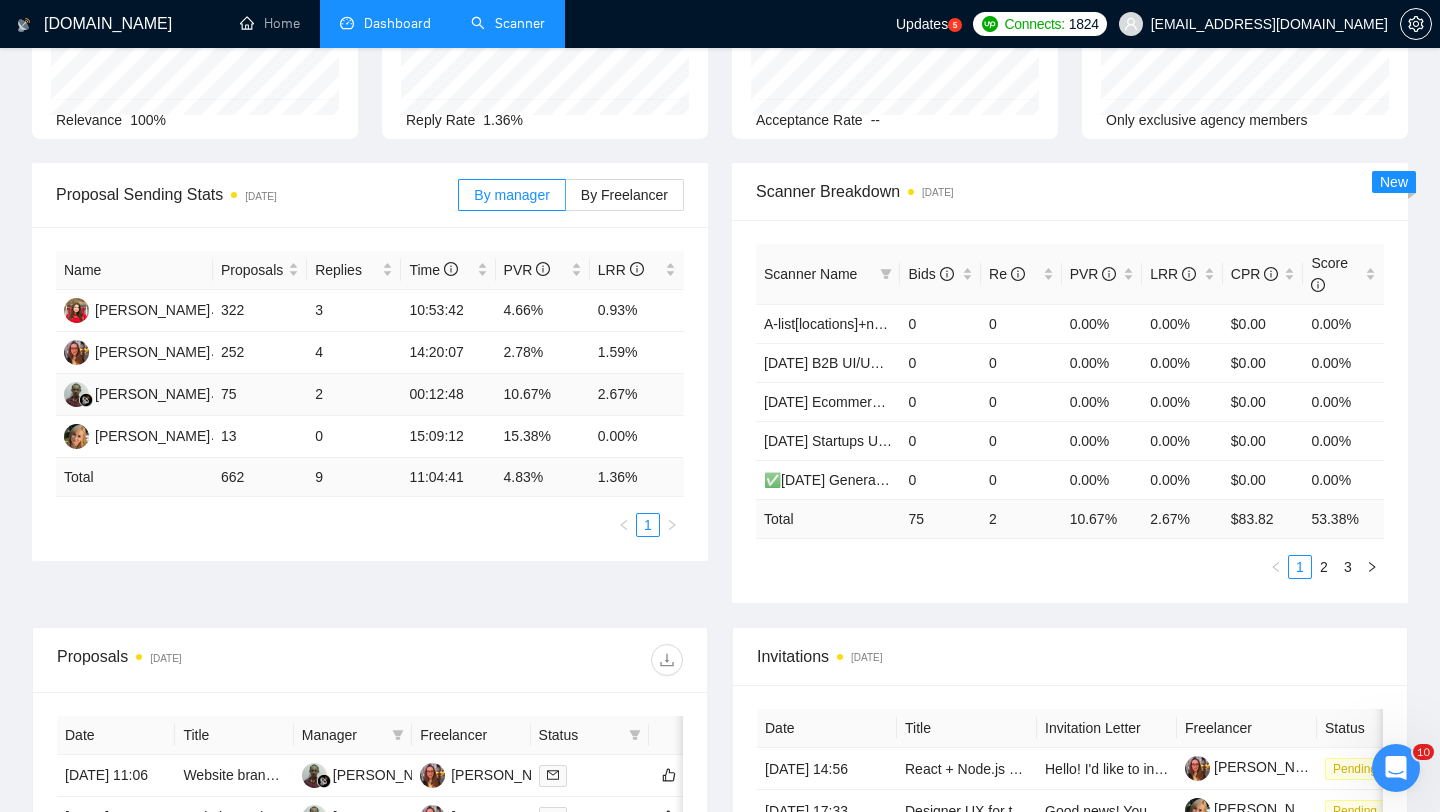 scroll, scrollTop: 194, scrollLeft: 0, axis: vertical 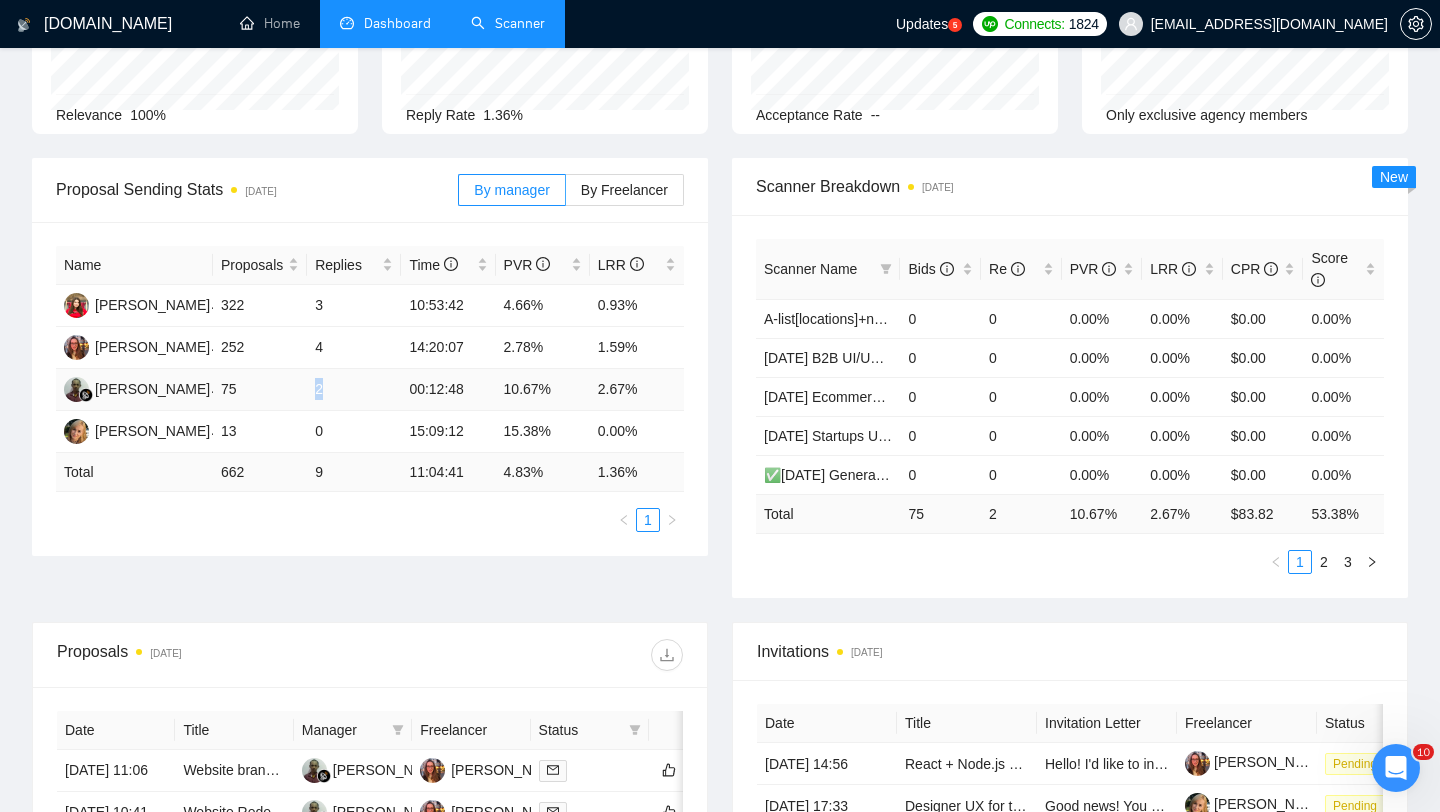 drag, startPoint x: 306, startPoint y: 396, endPoint x: 354, endPoint y: 394, distance: 48.04165 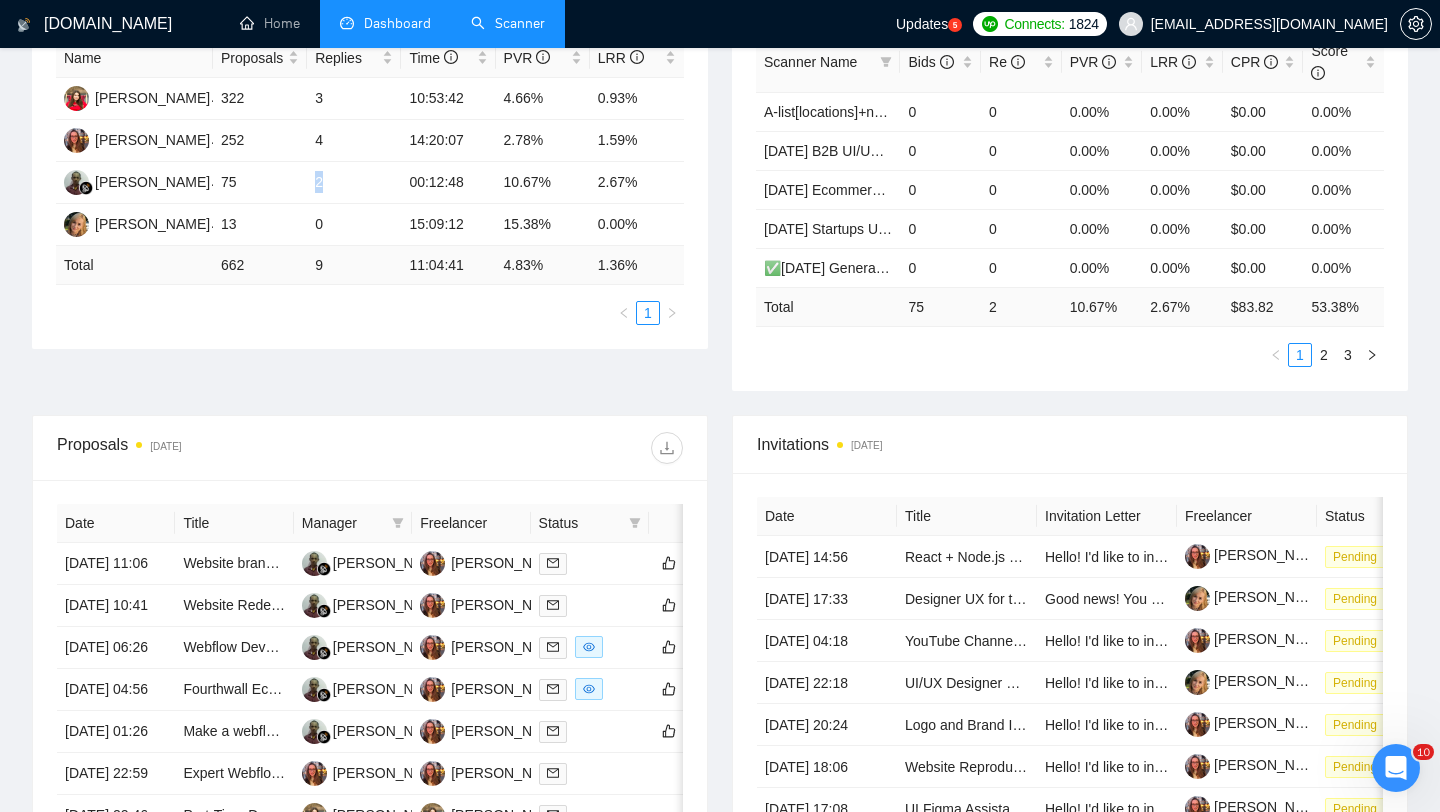 scroll, scrollTop: 441, scrollLeft: 0, axis: vertical 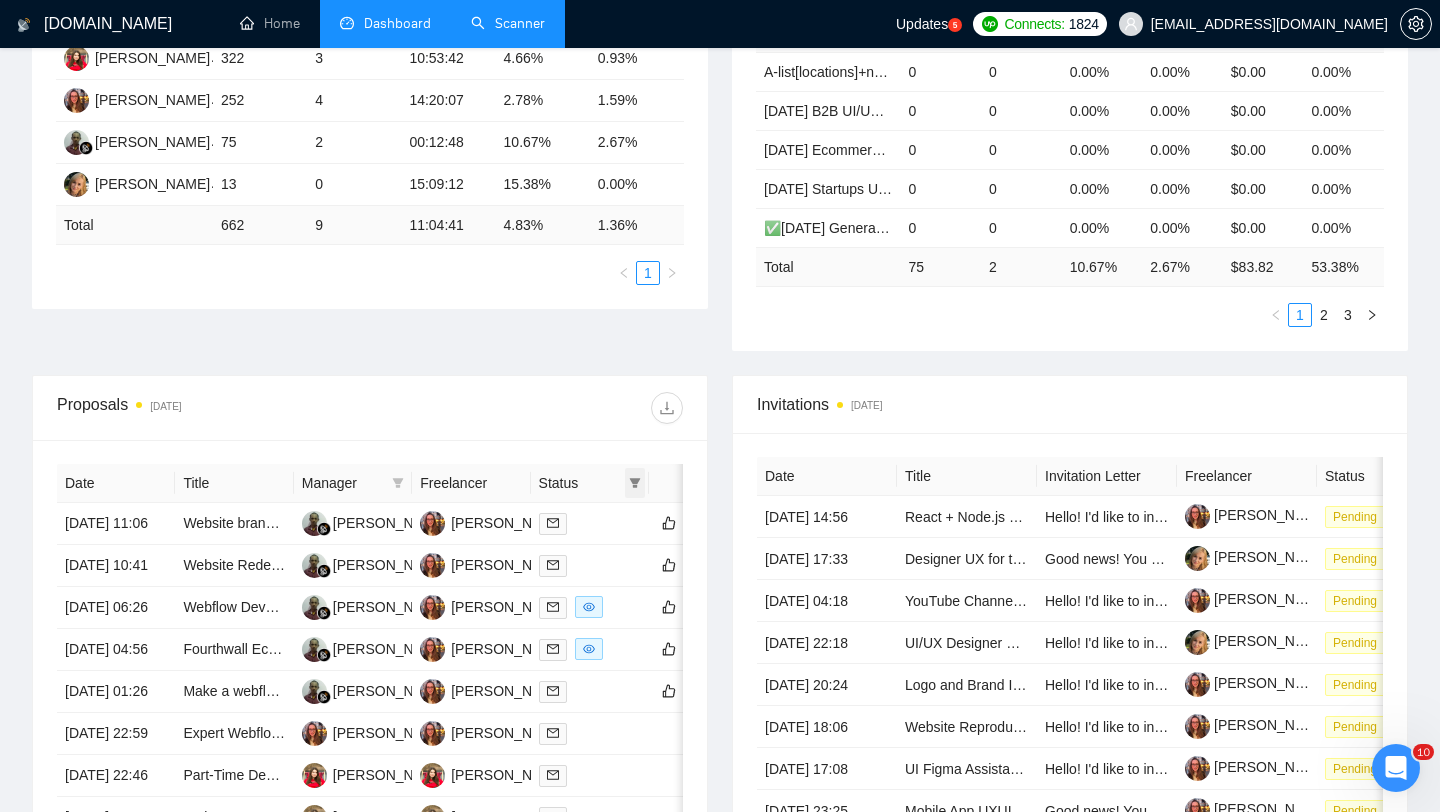 click at bounding box center [635, 483] 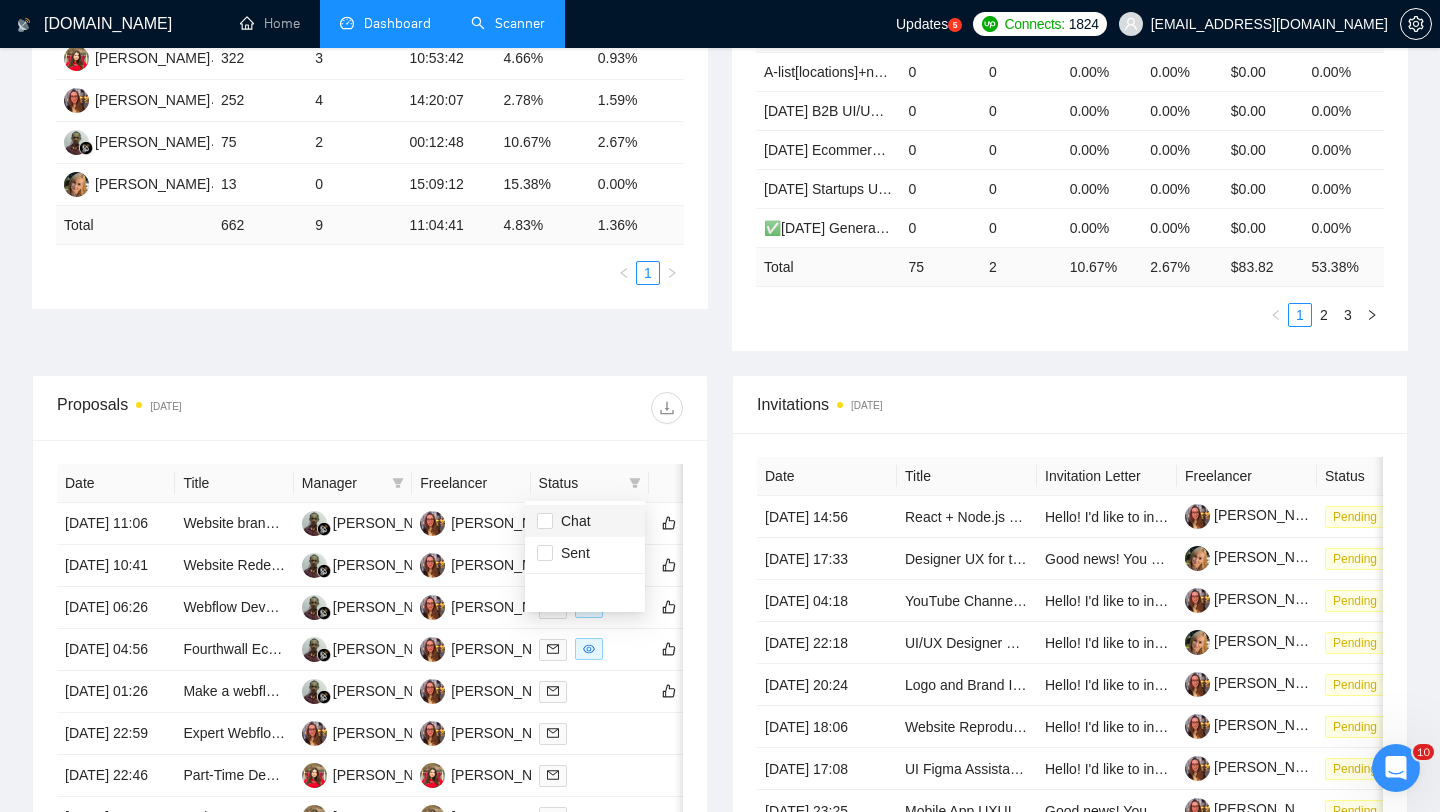 click on "Chat" at bounding box center (585, 521) 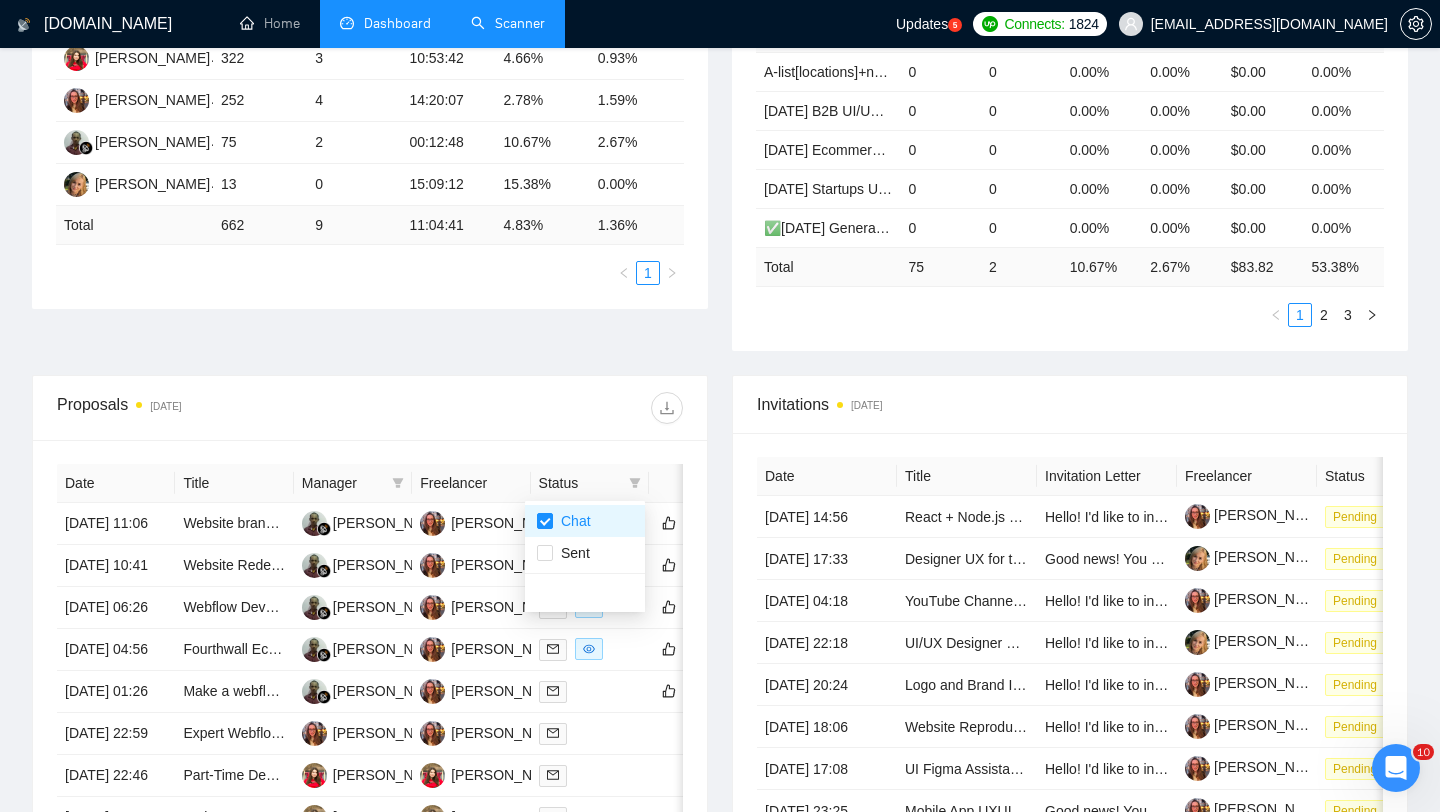 click at bounding box center [526, 408] 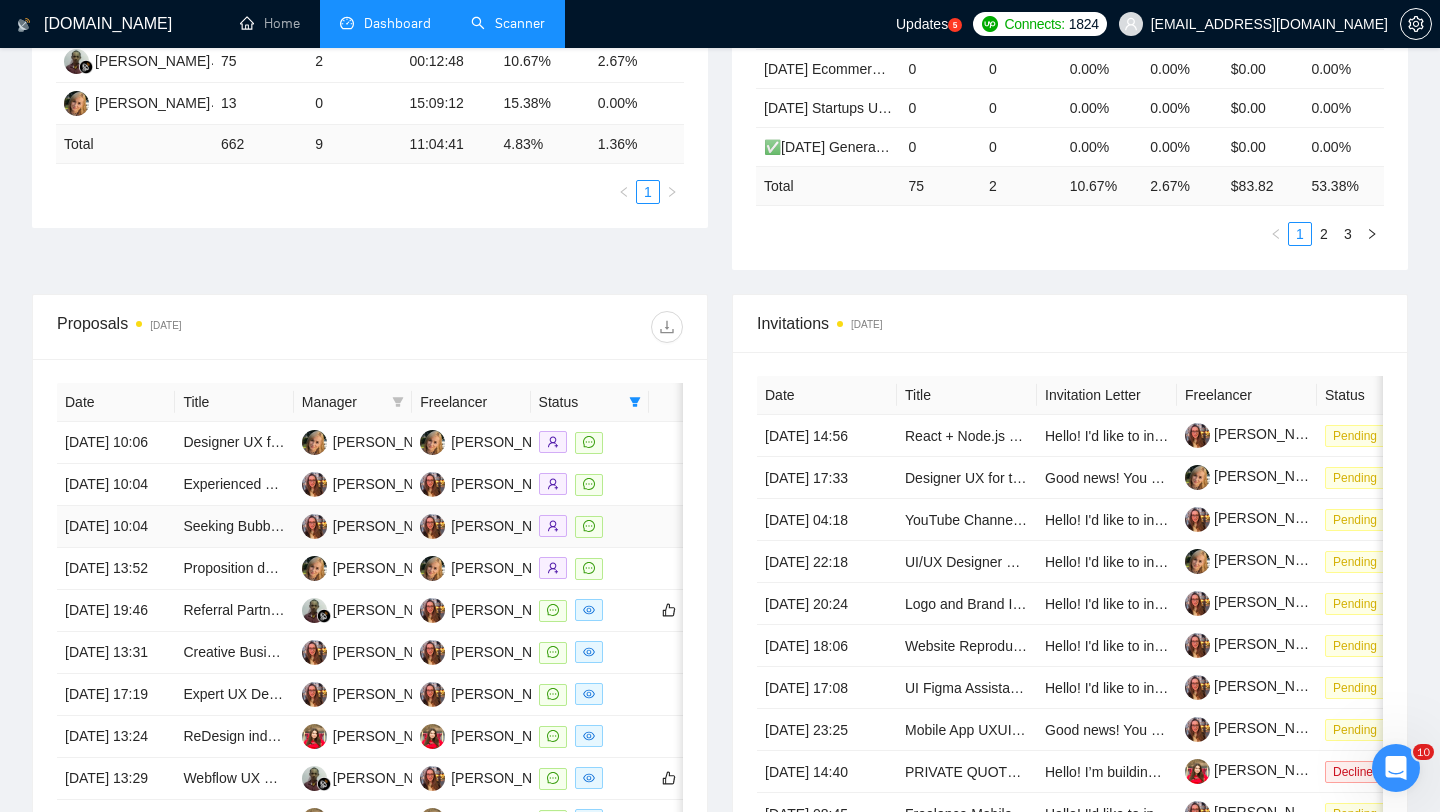 scroll, scrollTop: 0, scrollLeft: 0, axis: both 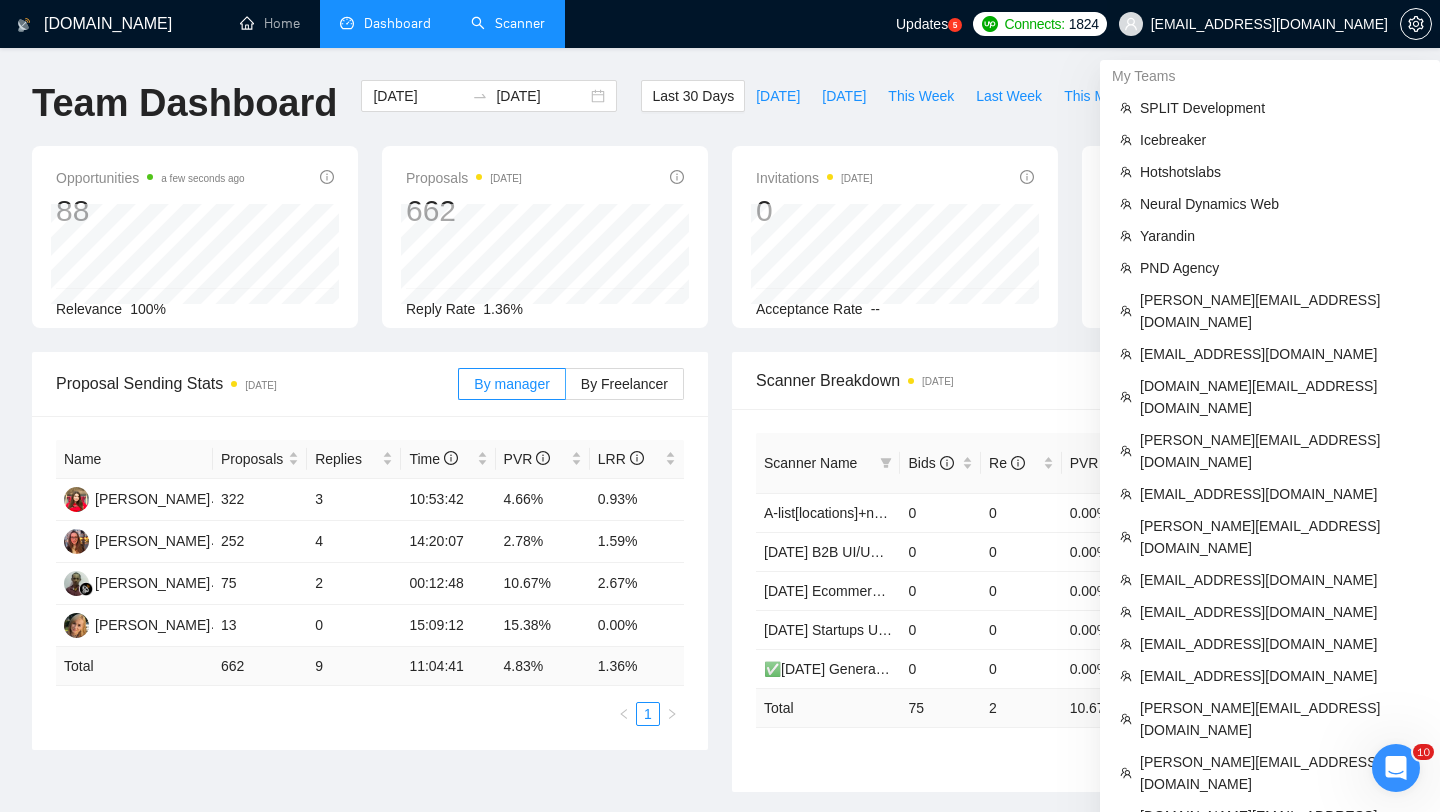click on "[EMAIL_ADDRESS][DOMAIN_NAME]" at bounding box center (1253, 24) 